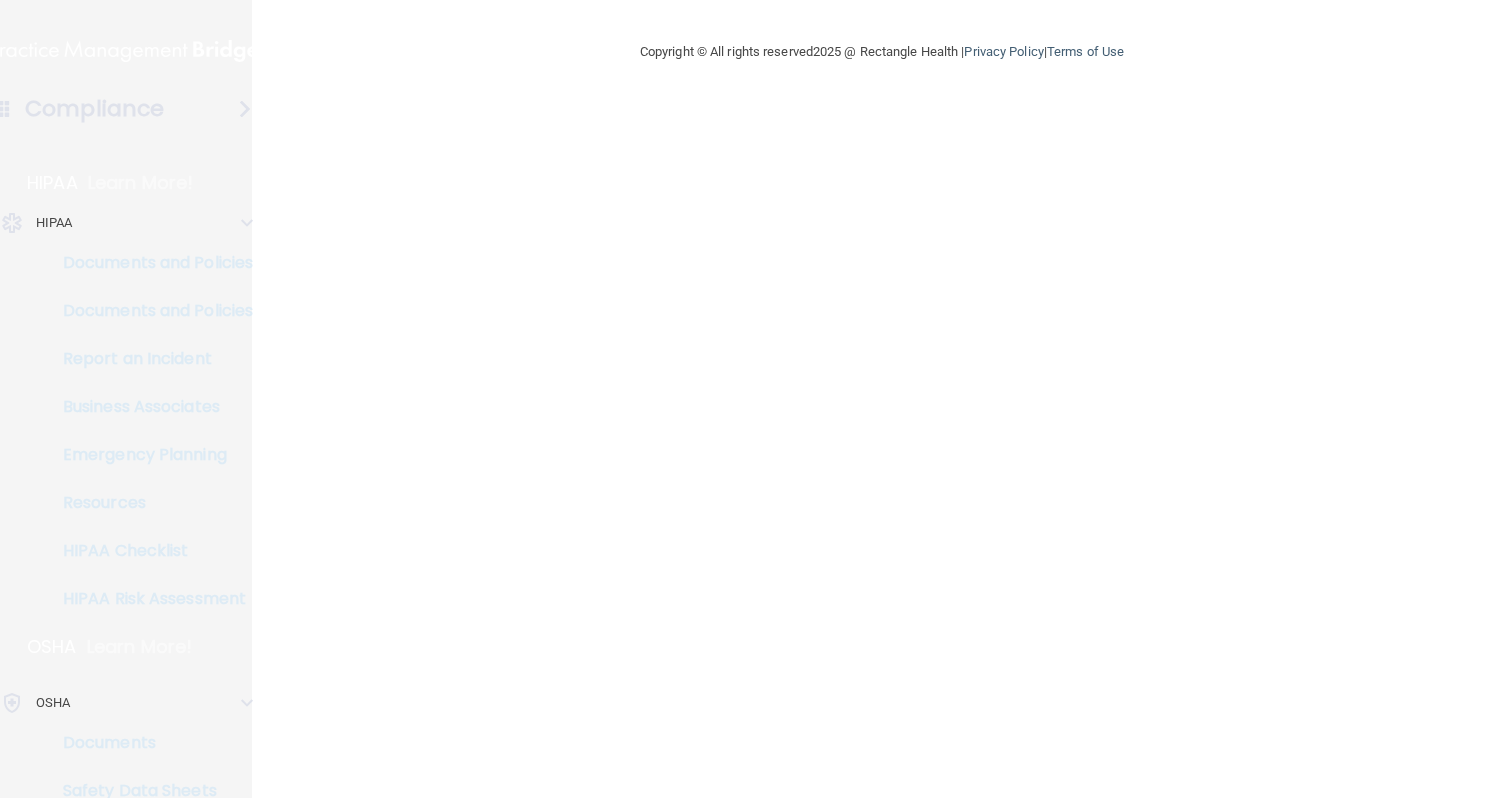 scroll, scrollTop: 0, scrollLeft: 0, axis: both 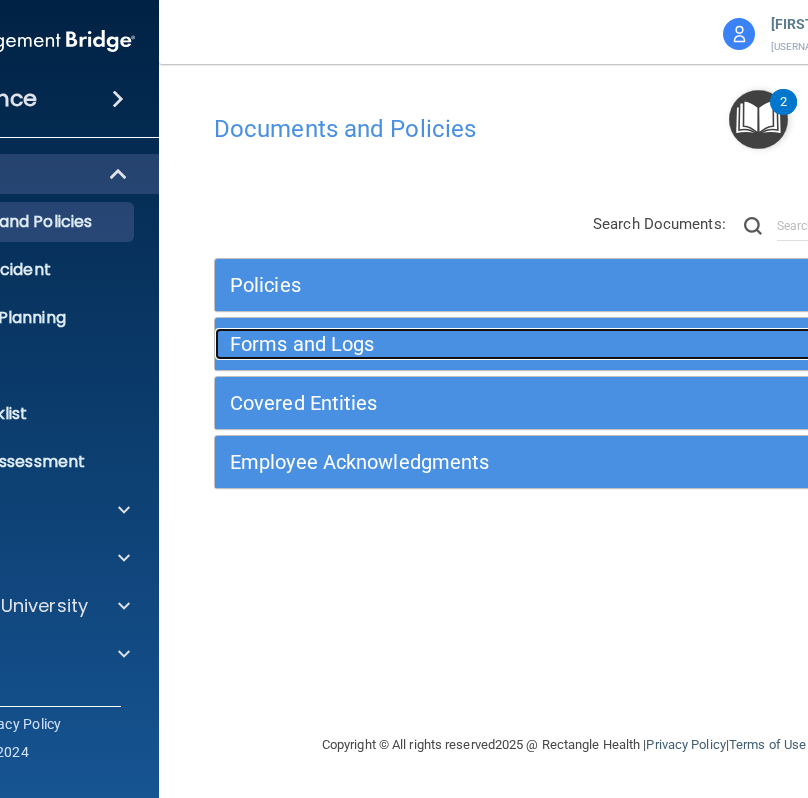 click on "Forms and Logs" at bounding box center [477, 344] 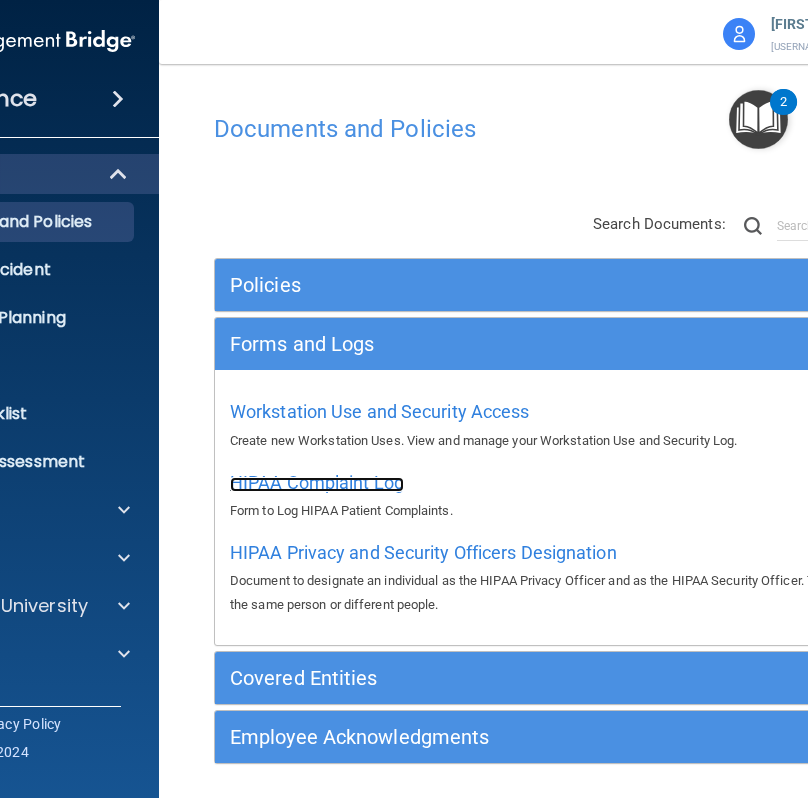 click on "HIPAA Complaint Log" at bounding box center (317, 482) 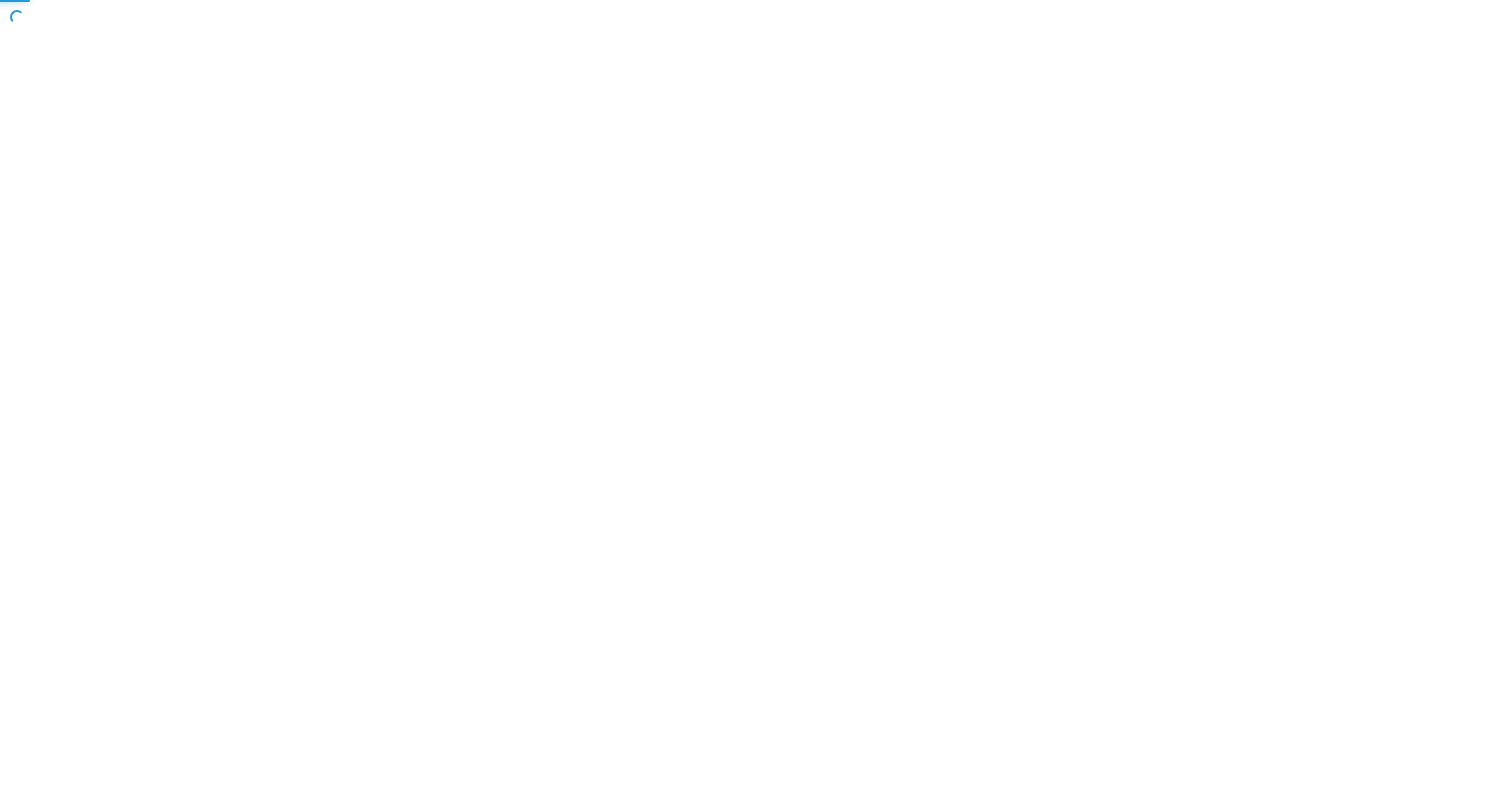 scroll, scrollTop: 0, scrollLeft: 0, axis: both 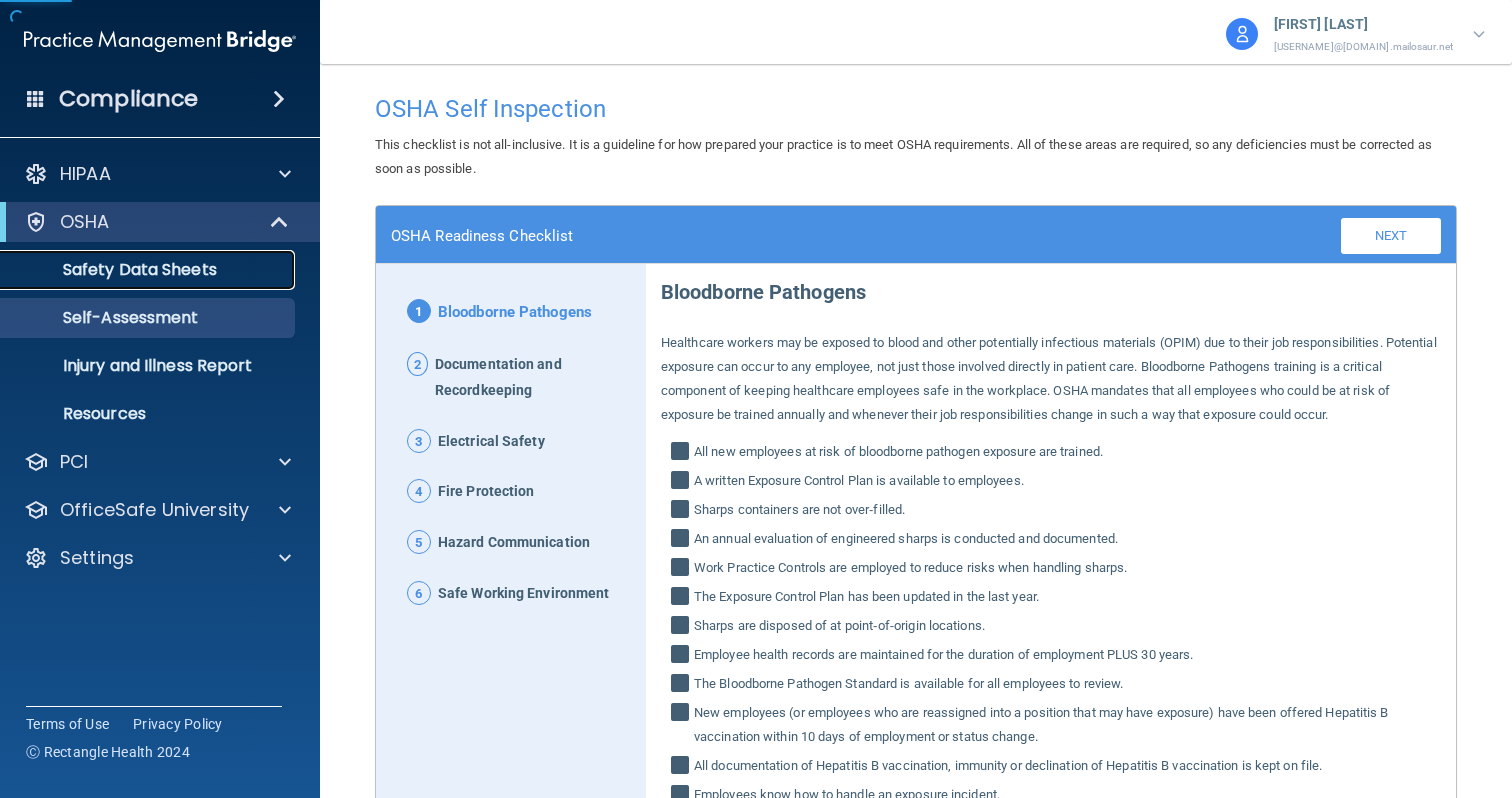 click on "Safety Data Sheets" at bounding box center (149, 270) 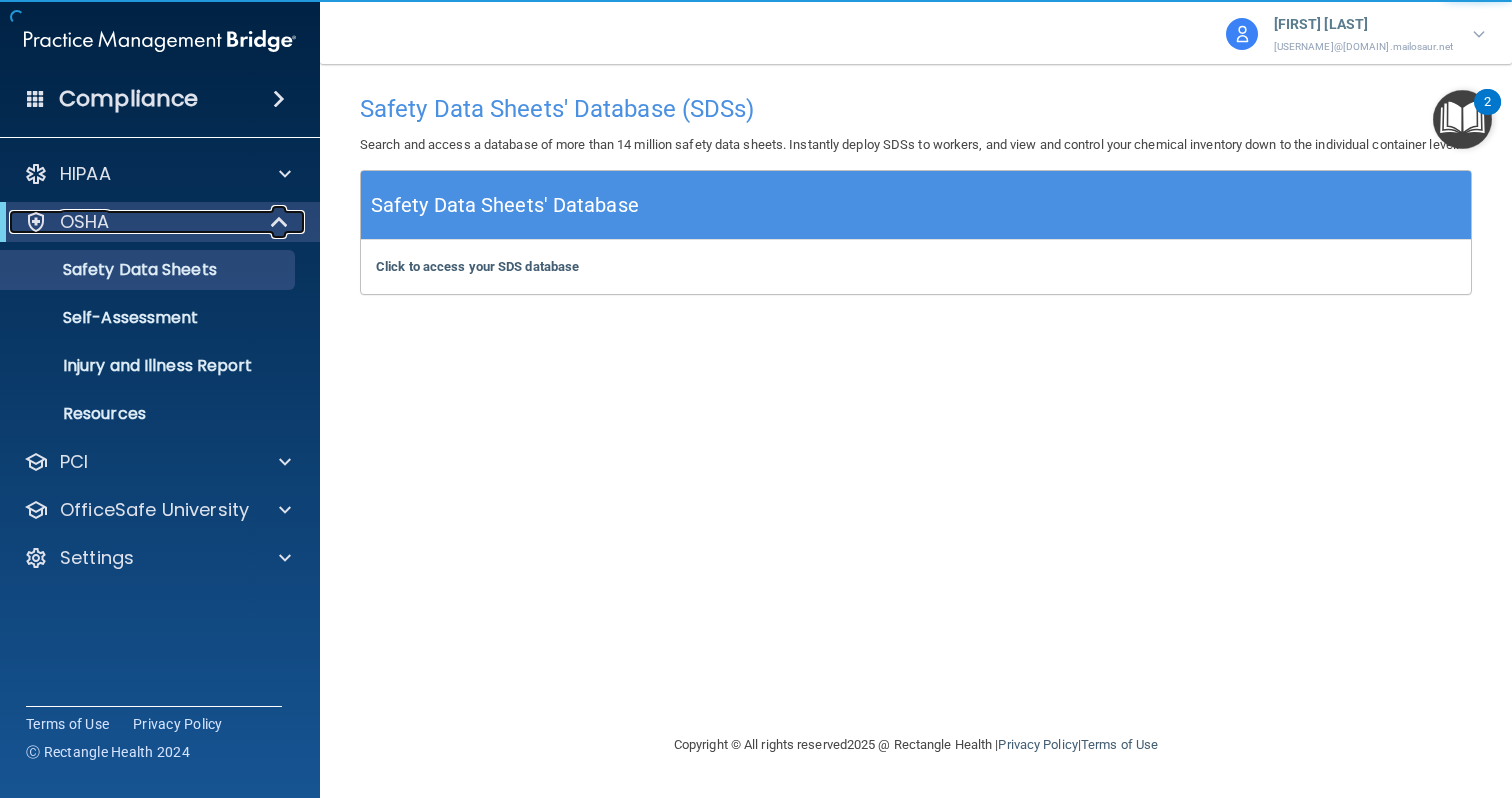 click on "OSHA" at bounding box center [132, 222] 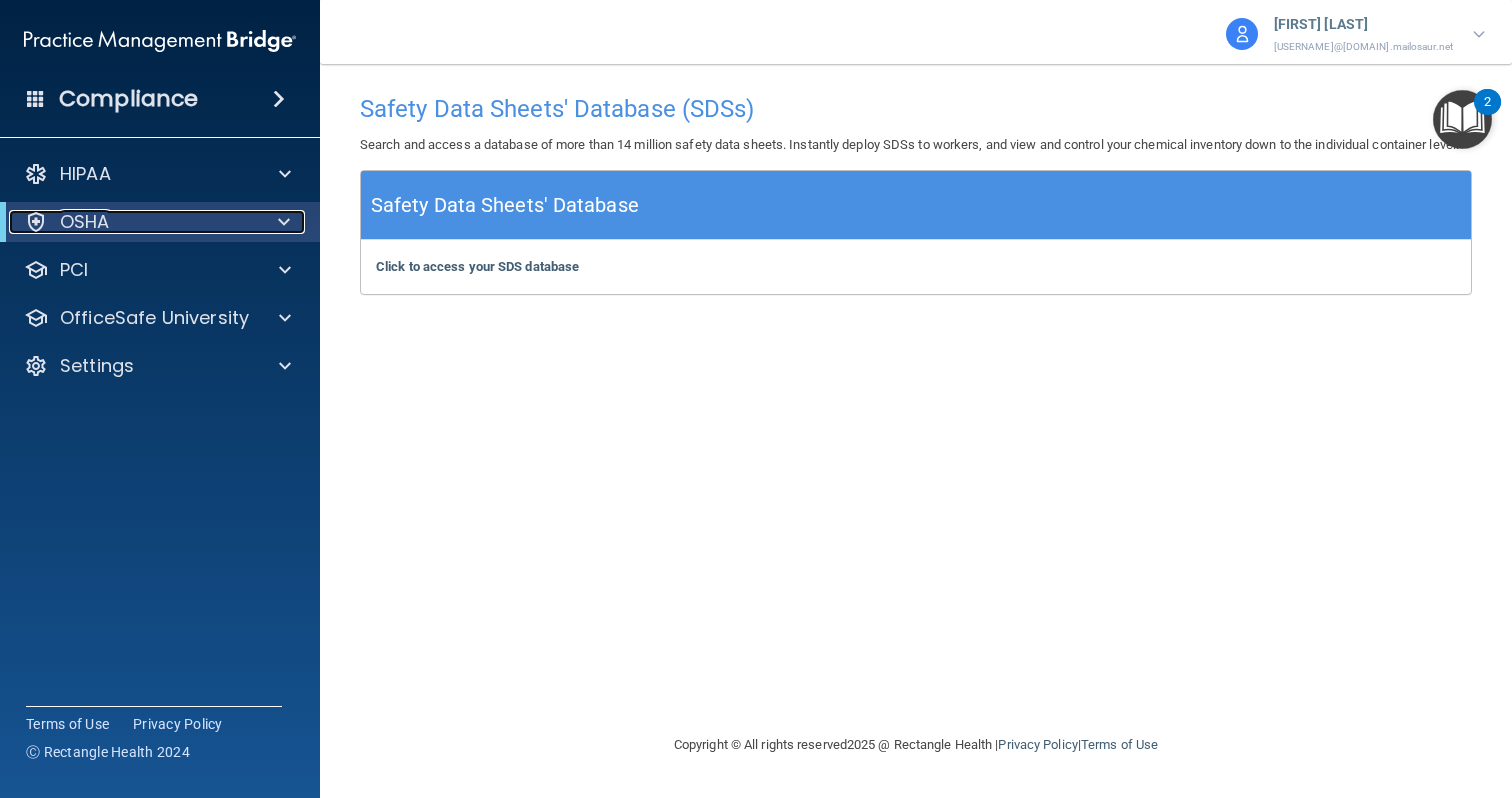 click on "OSHA" at bounding box center [132, 222] 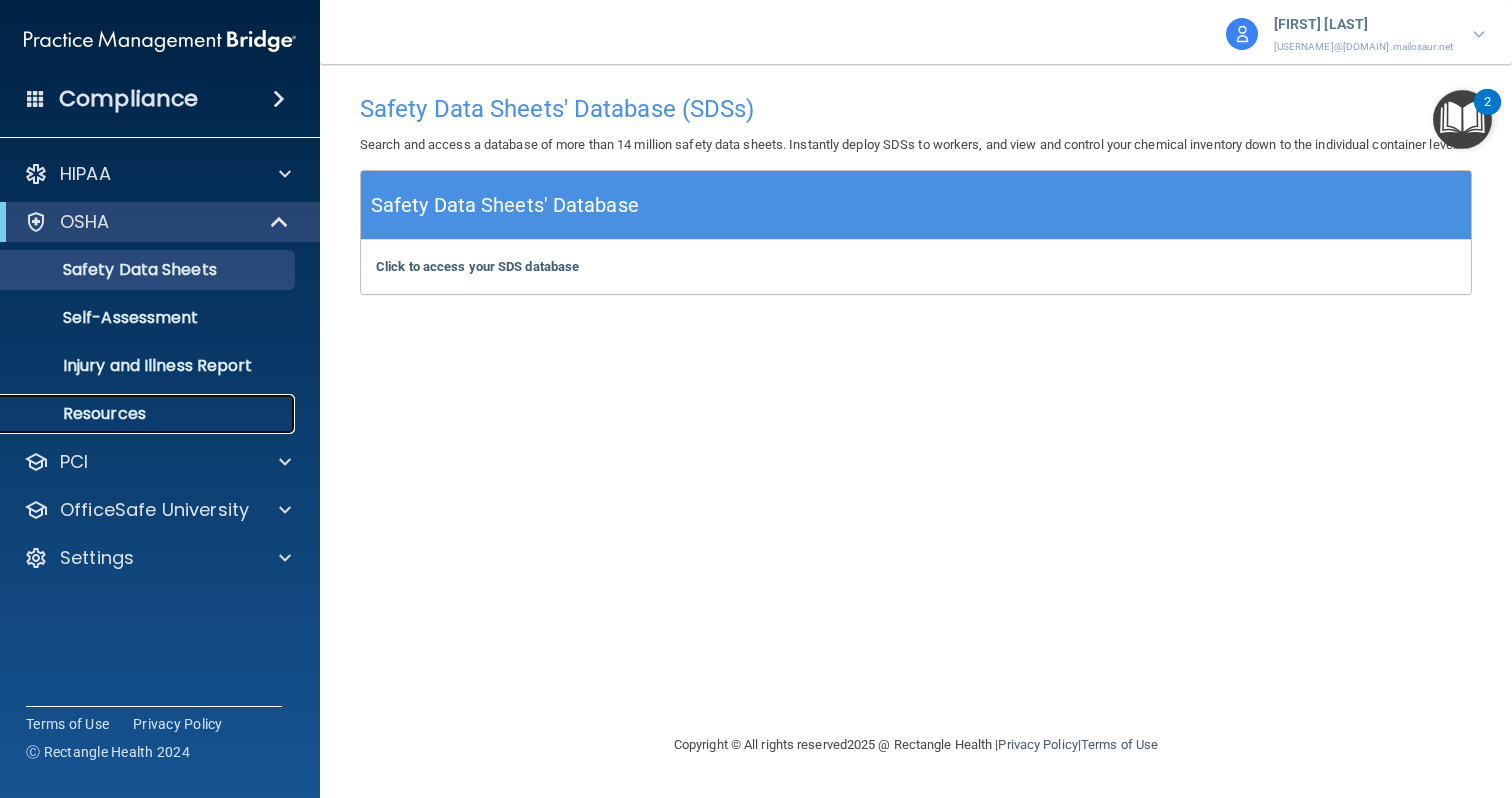 click on "Resources" at bounding box center [137, 414] 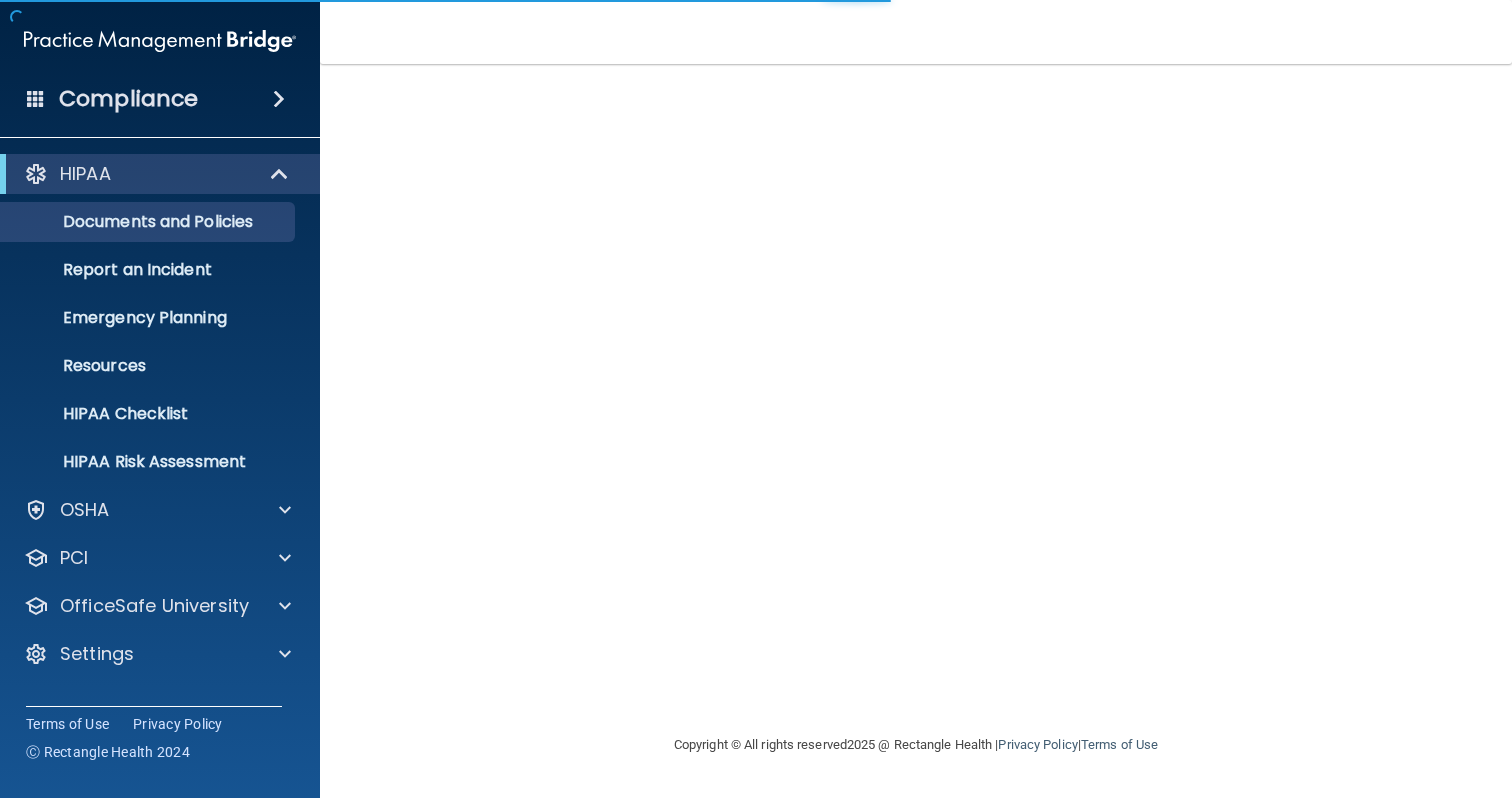 scroll, scrollTop: 0, scrollLeft: 0, axis: both 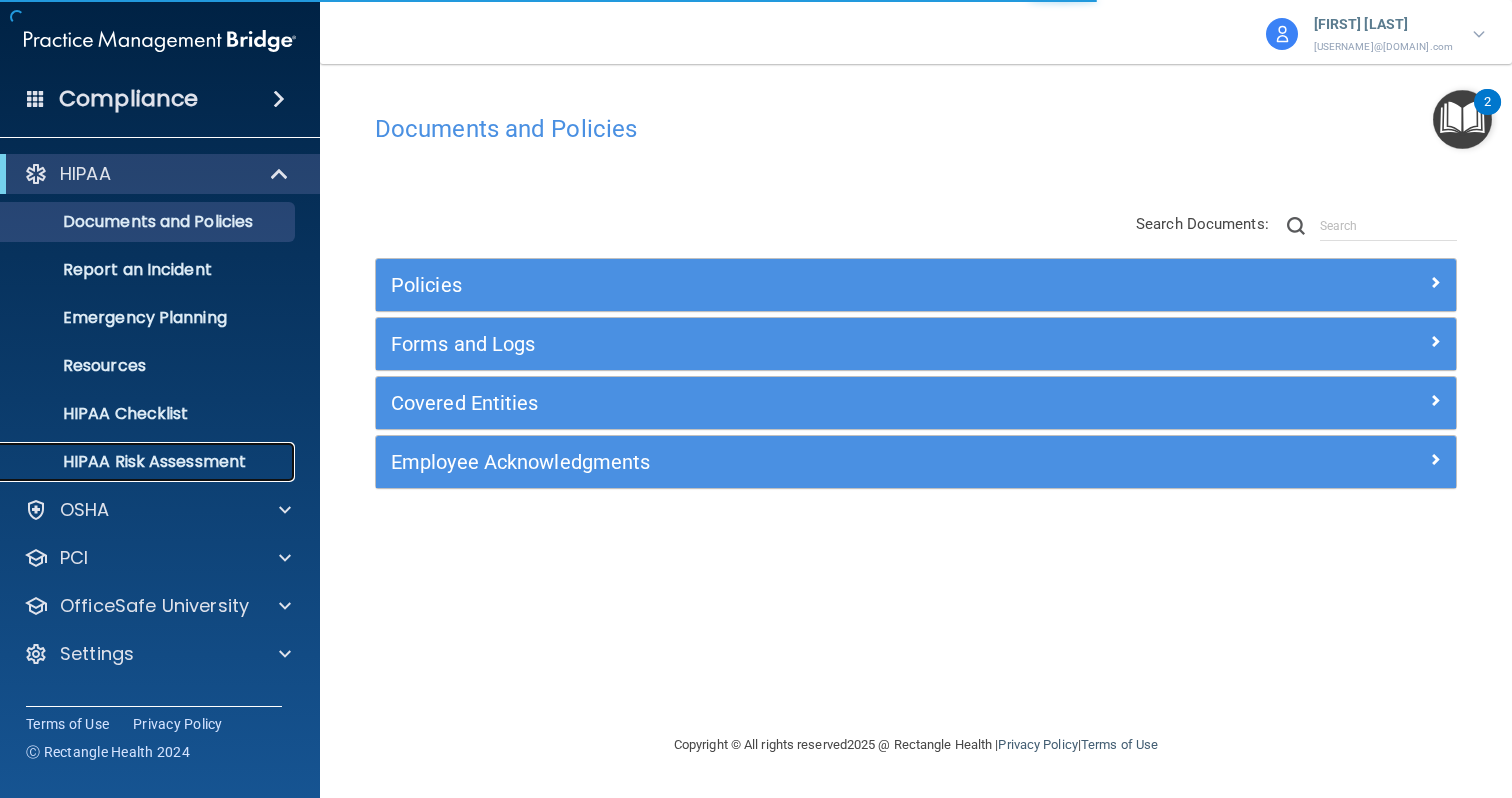 click on "HIPAA Risk Assessment" at bounding box center (149, 462) 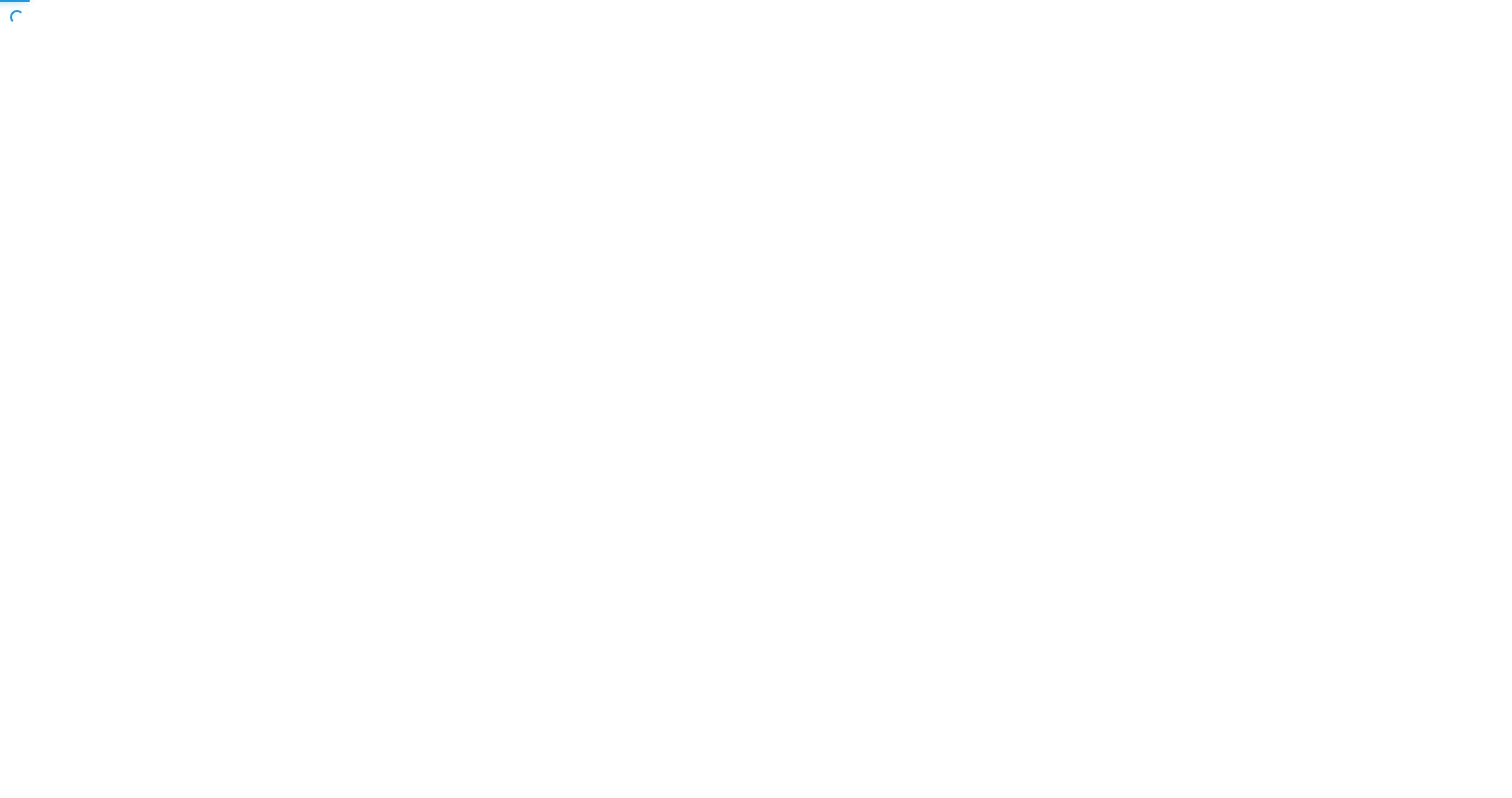 scroll, scrollTop: 0, scrollLeft: 0, axis: both 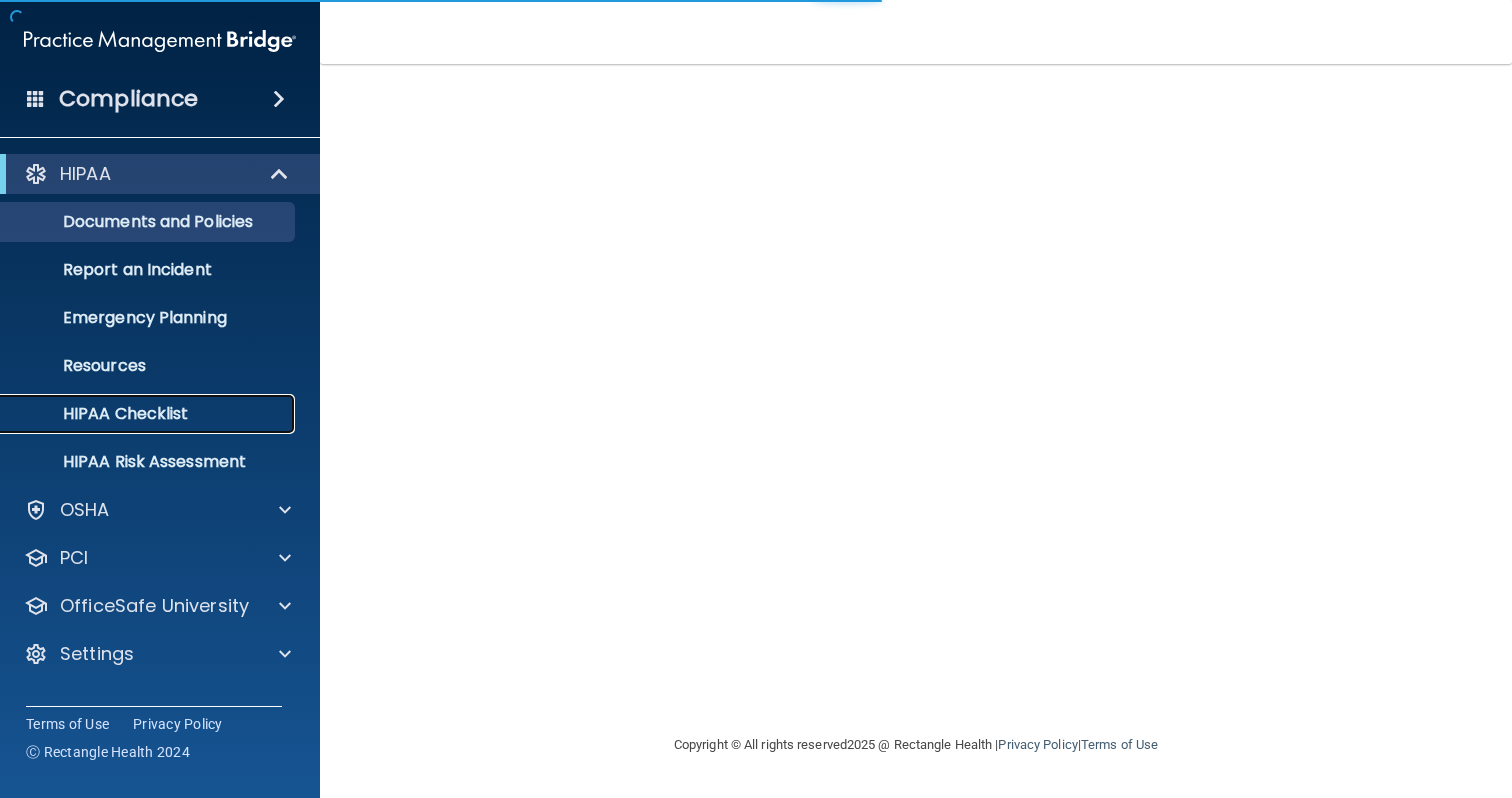 click on "HIPAA Checklist" at bounding box center (149, 414) 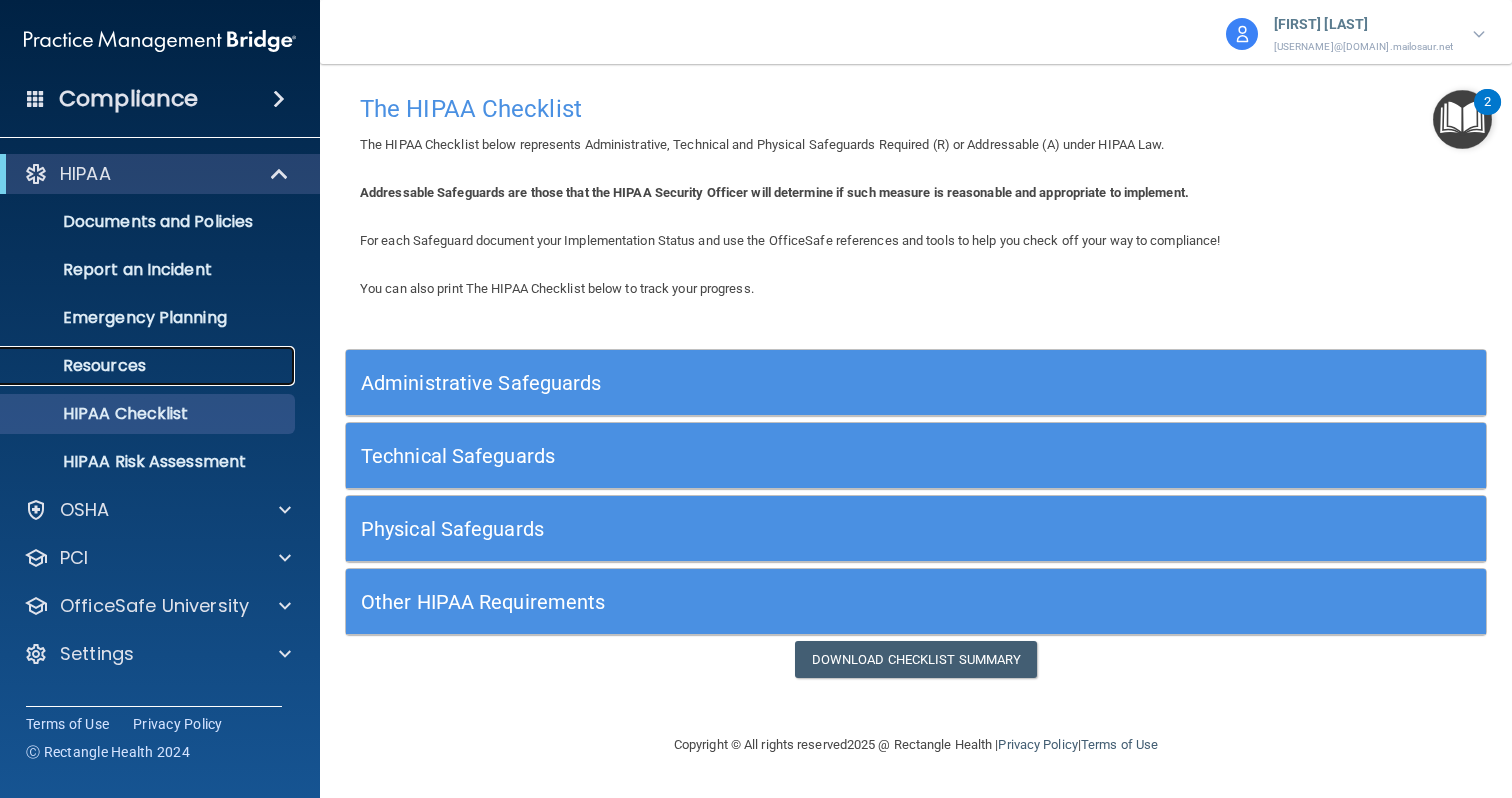 click on "Resources" at bounding box center (149, 366) 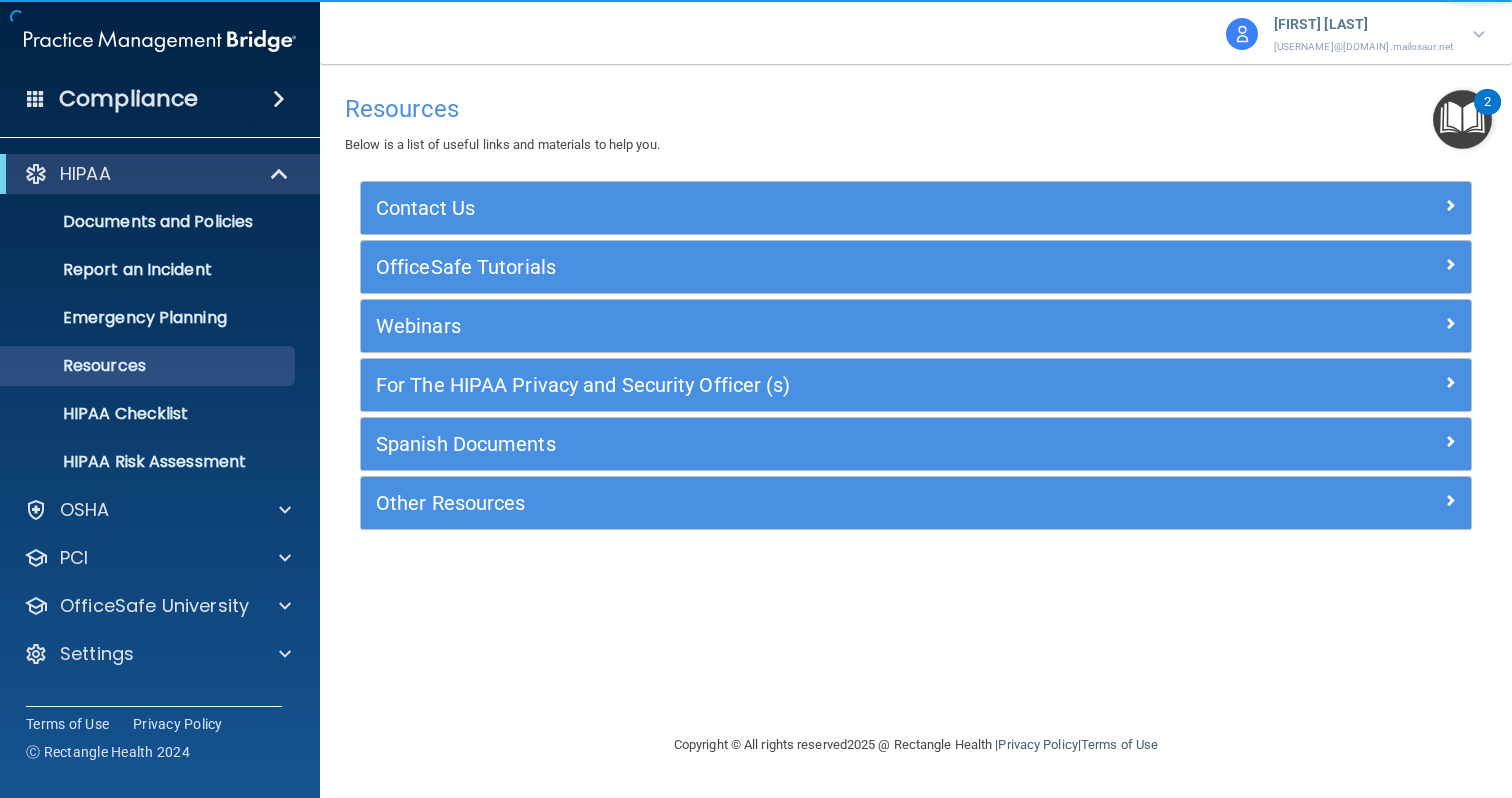 click on "OfficeSafe Tutorials" at bounding box center (916, 267) 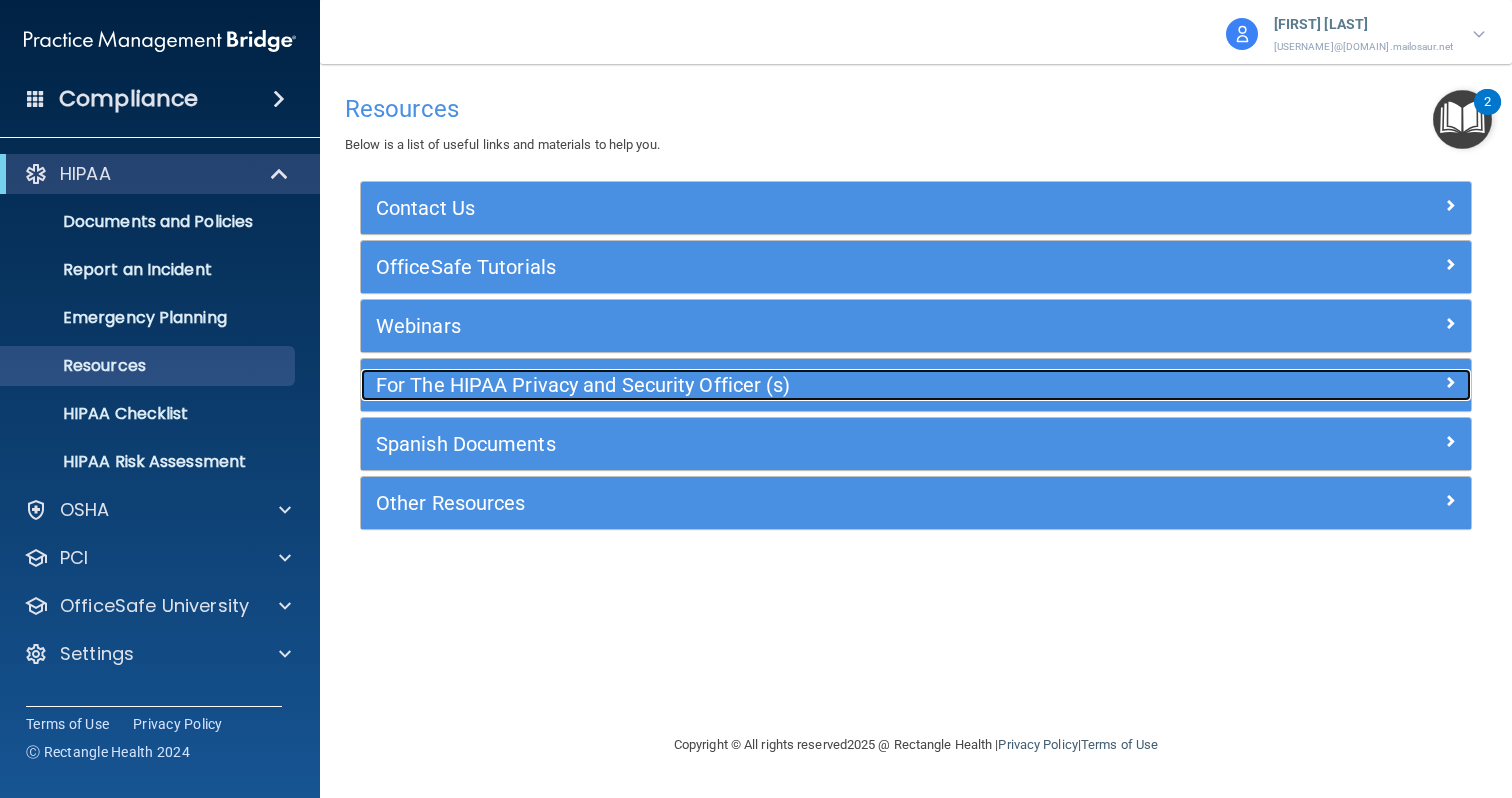 click on "For The HIPAA Privacy and Security Officer (s)" at bounding box center (777, 385) 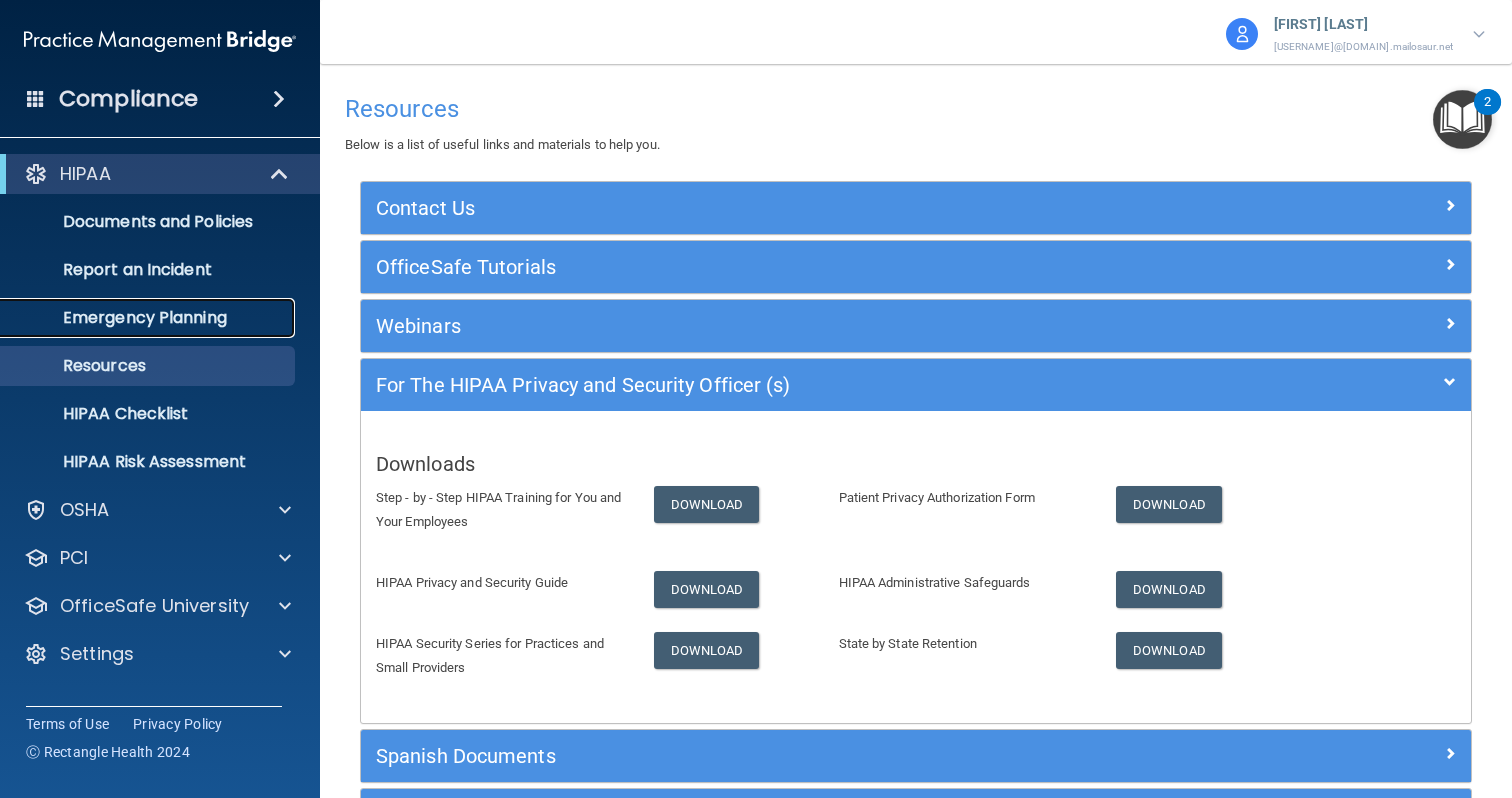 click on "Emergency Planning" at bounding box center [149, 318] 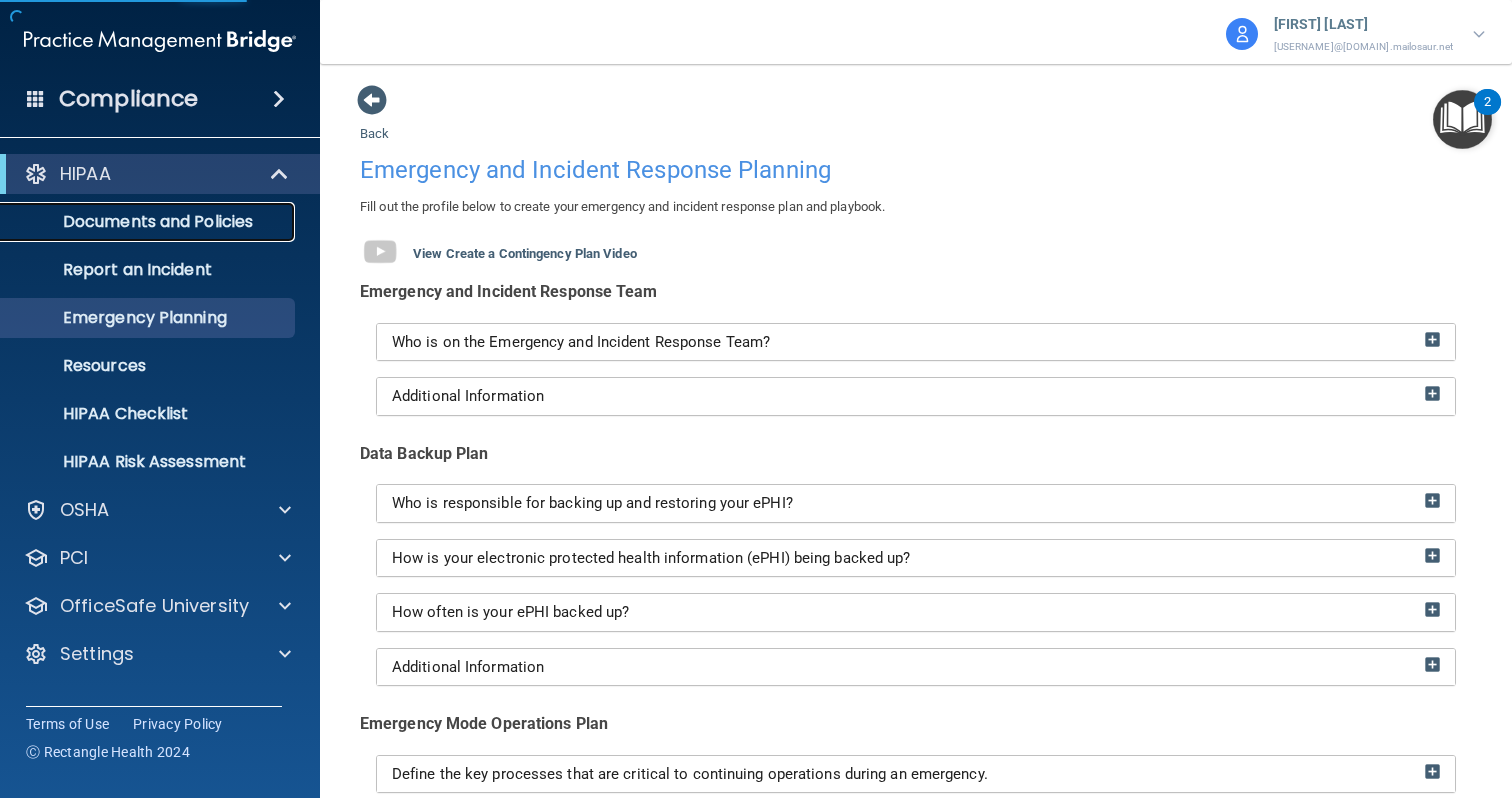 click on "Documents and Policies" at bounding box center (149, 222) 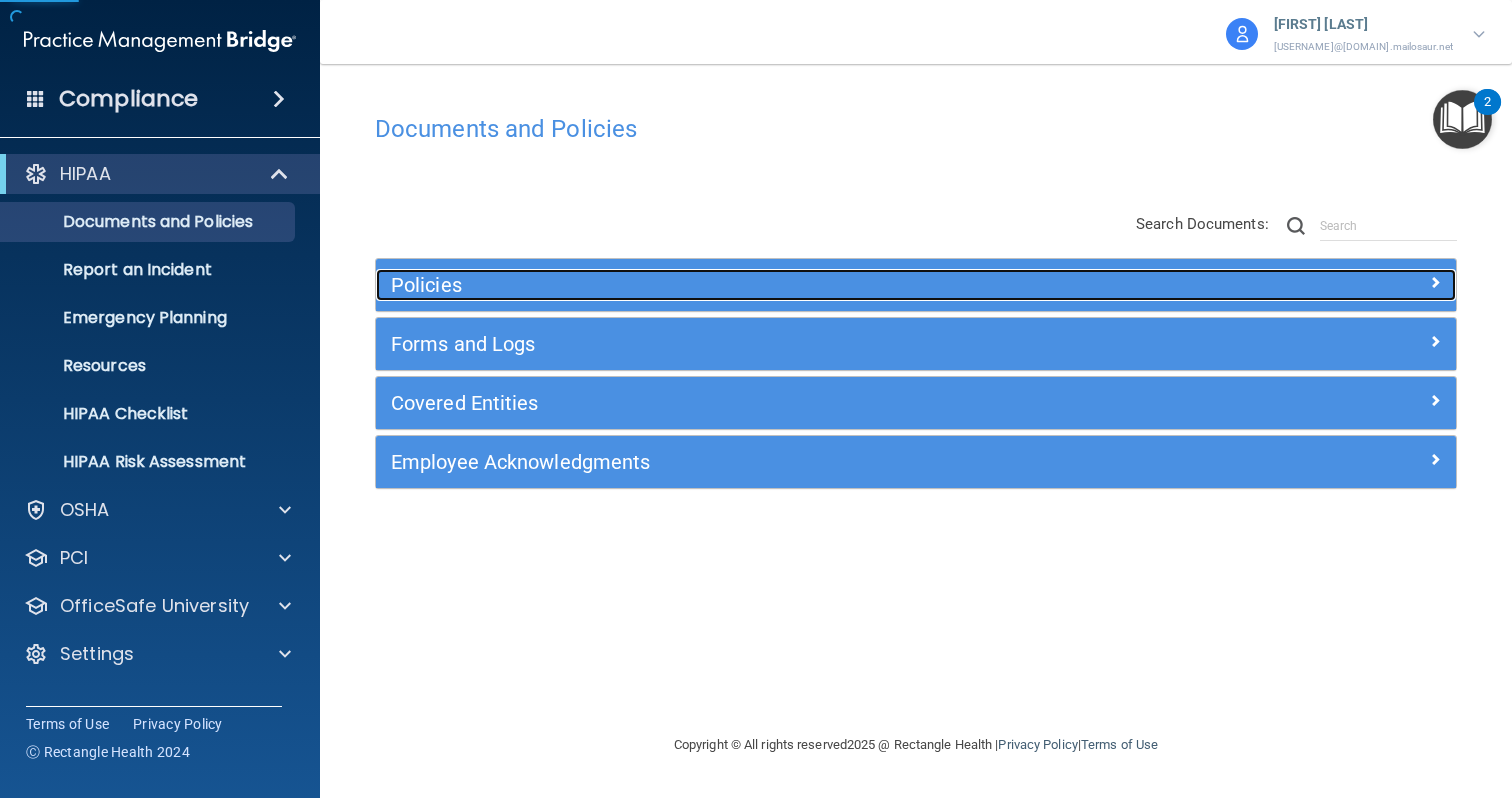 click on "Policies" at bounding box center (781, 285) 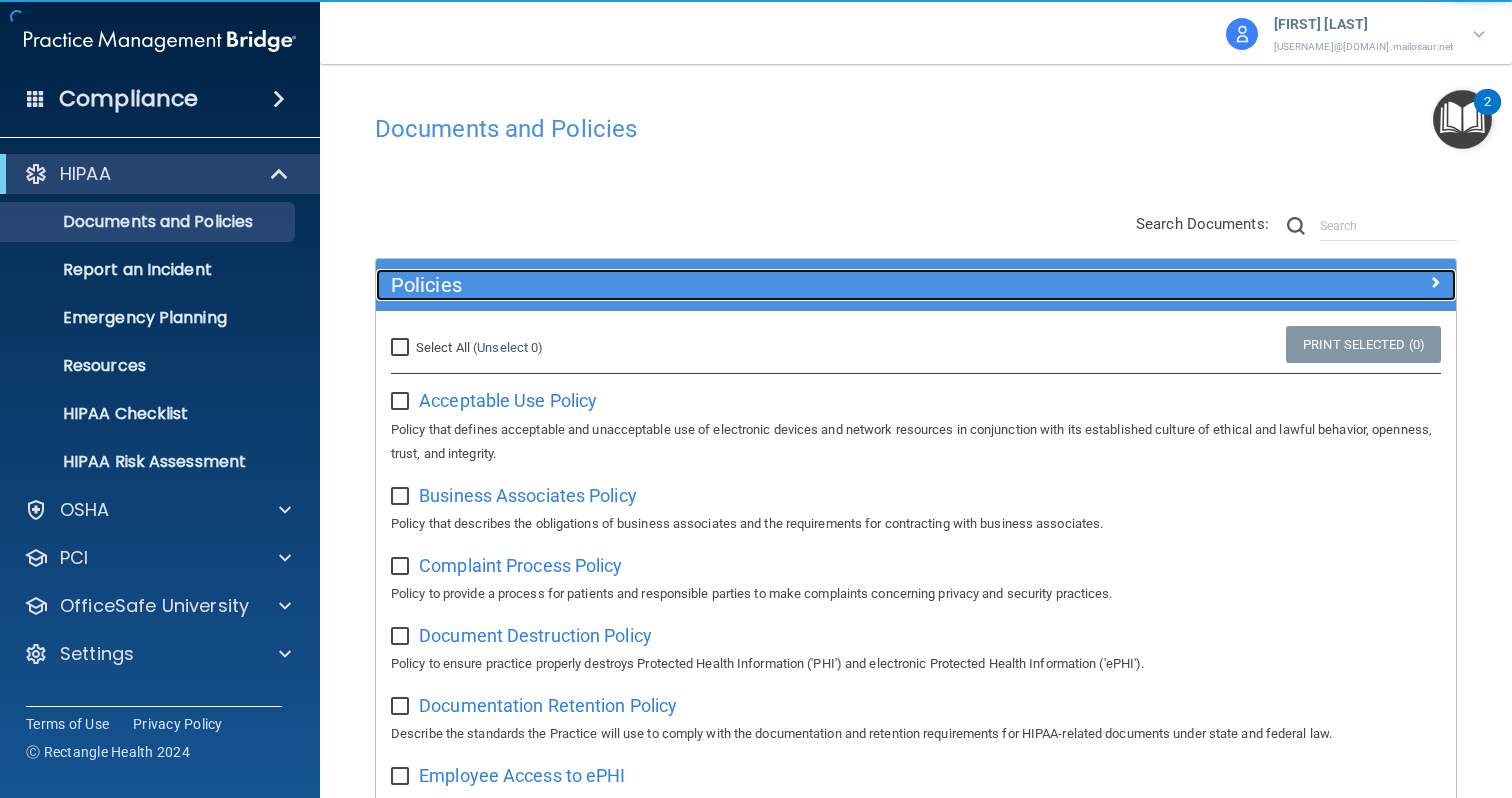 click on "Policies" at bounding box center (781, 285) 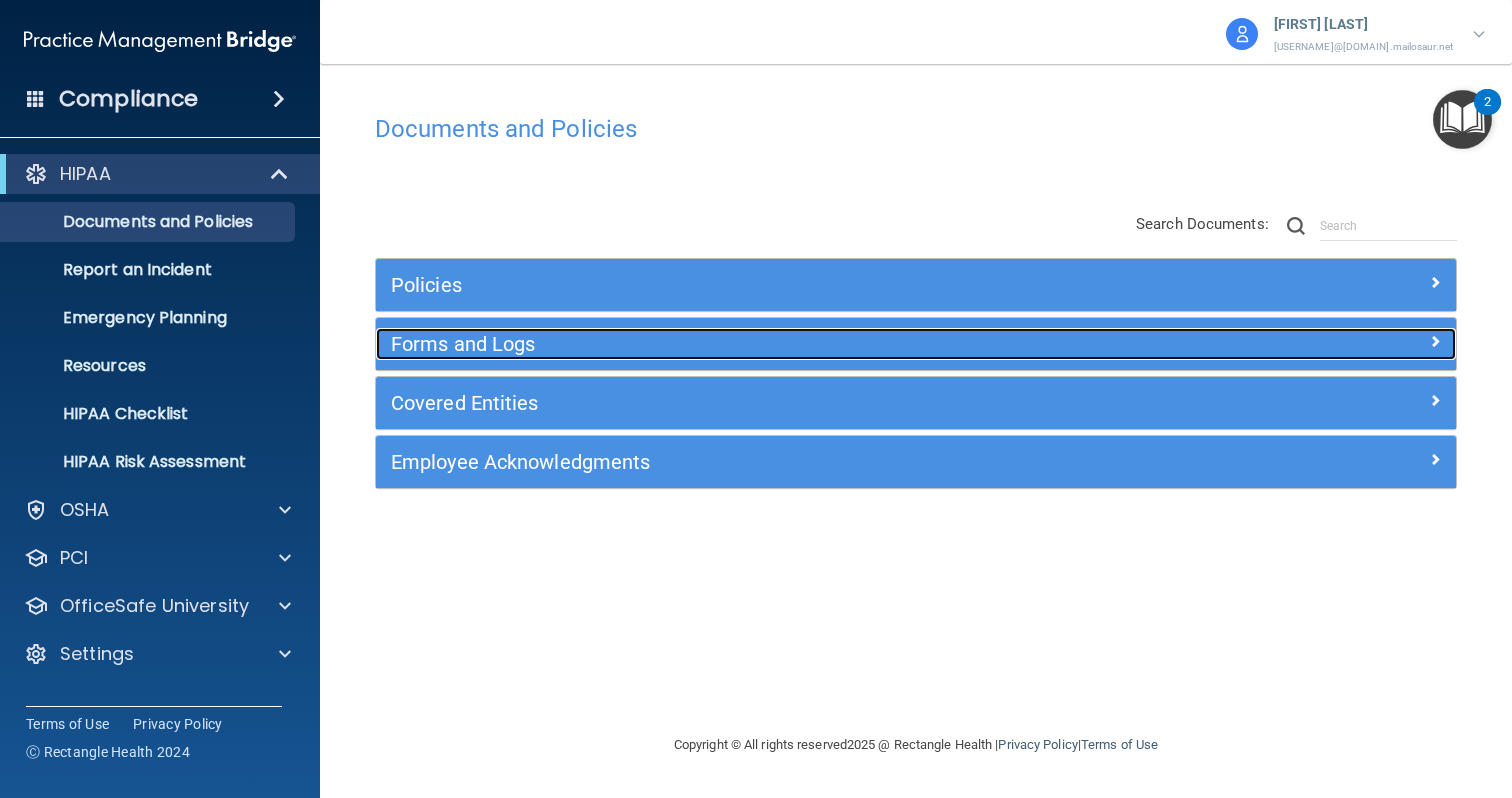 click on "Forms and Logs" at bounding box center (781, 344) 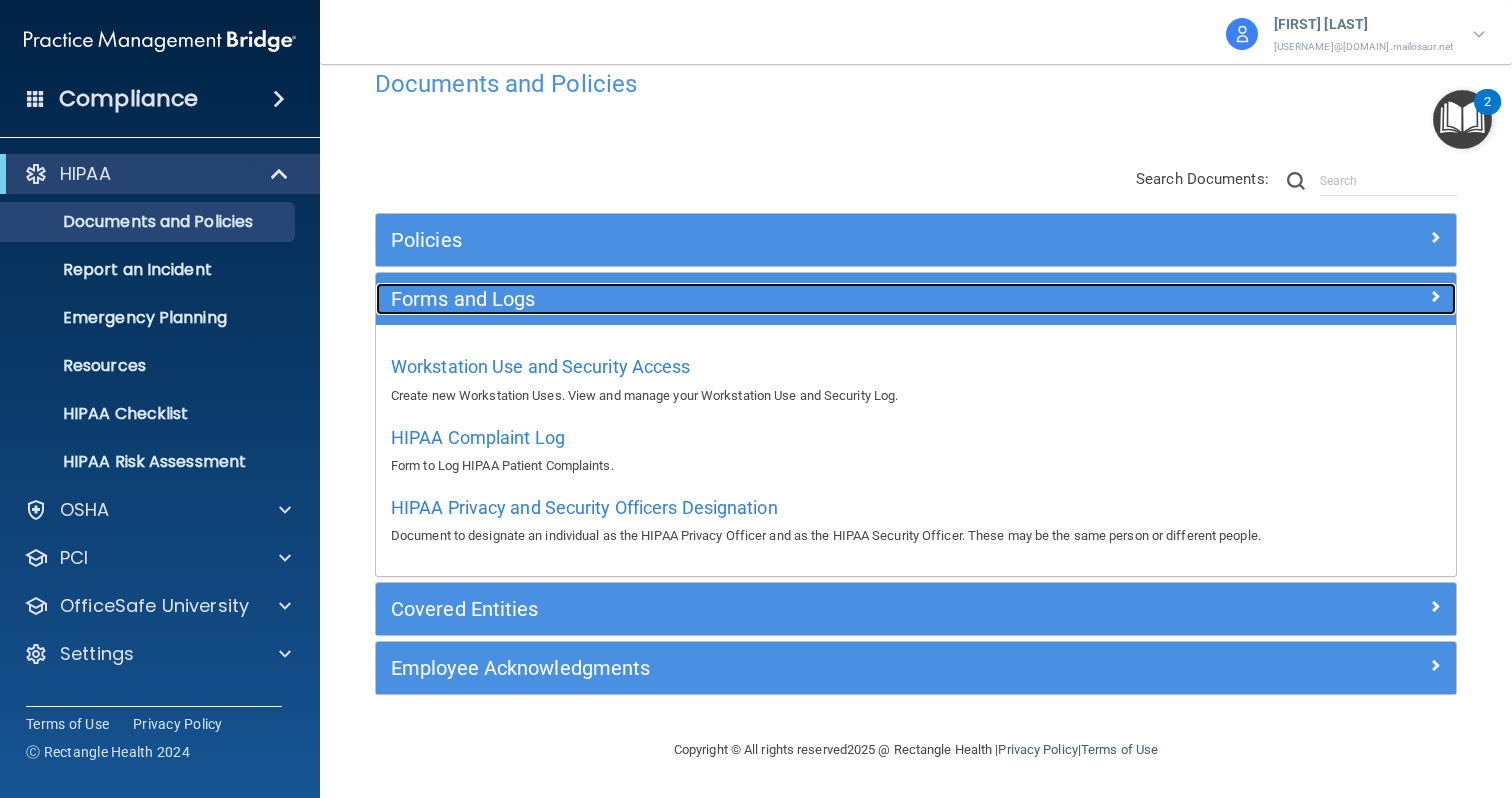 scroll, scrollTop: 45, scrollLeft: 0, axis: vertical 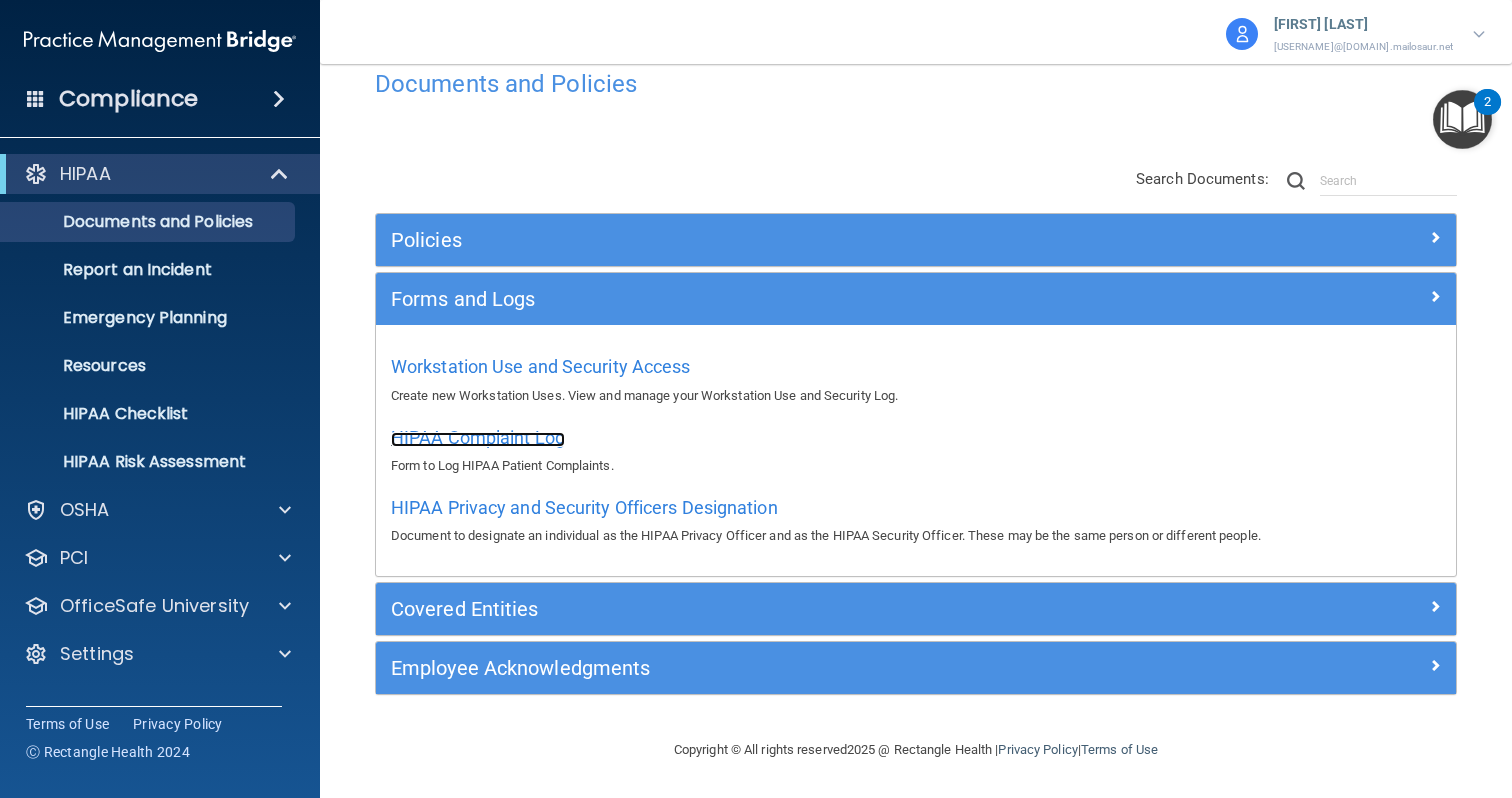 click on "HIPAA Complaint Log" at bounding box center [478, 437] 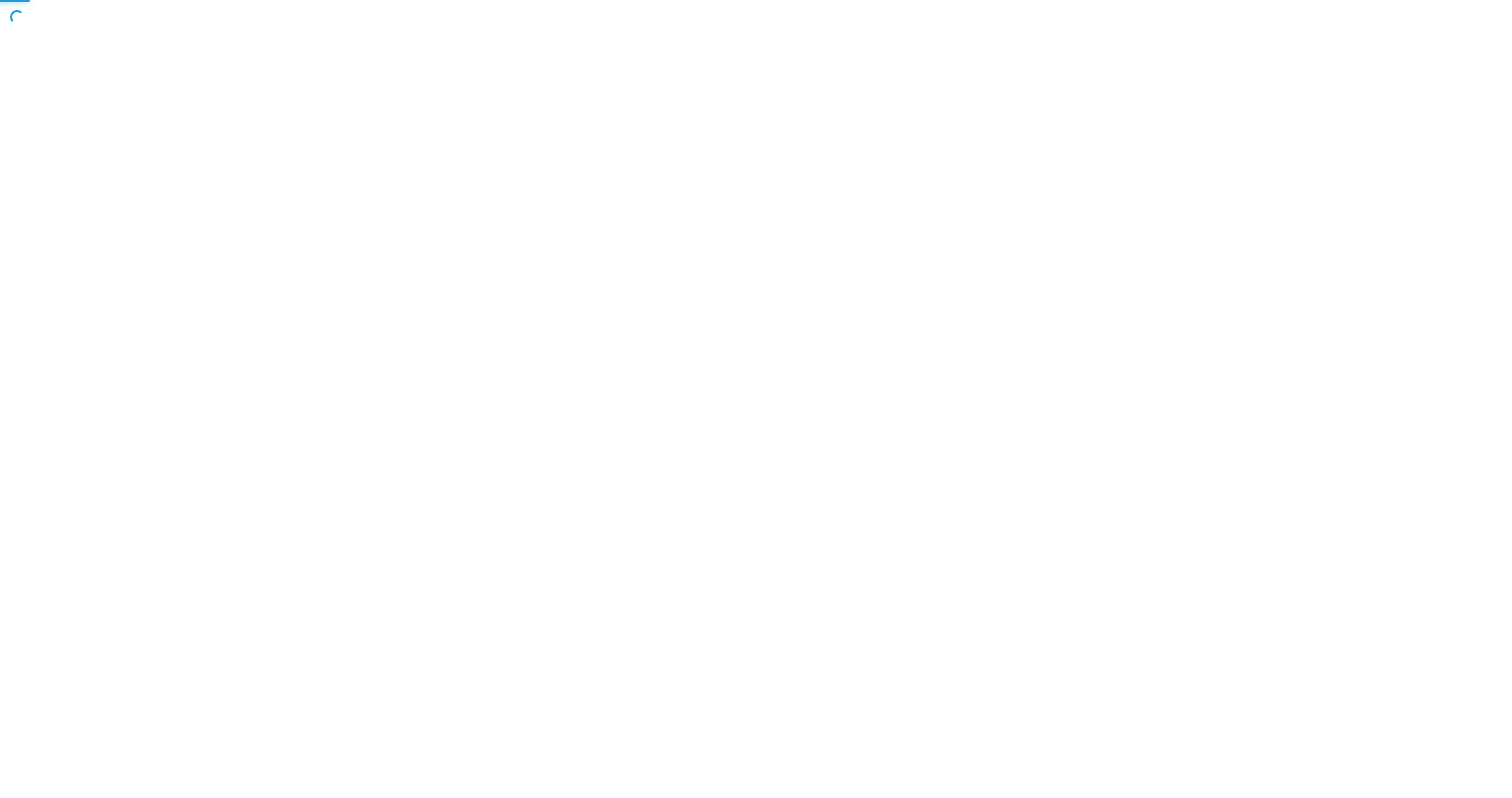 scroll, scrollTop: 0, scrollLeft: 0, axis: both 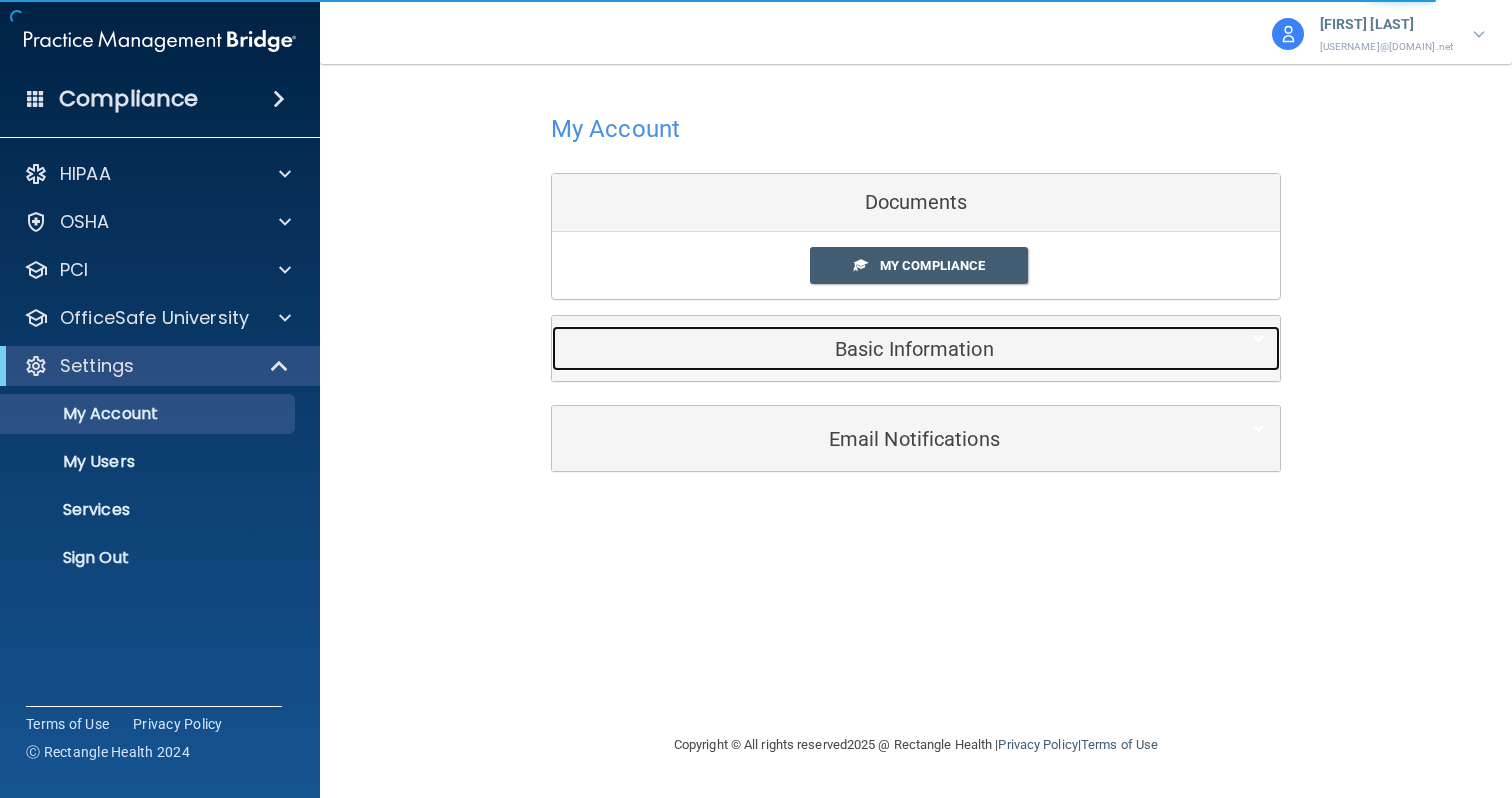 click on "Basic Information" at bounding box center [885, 348] 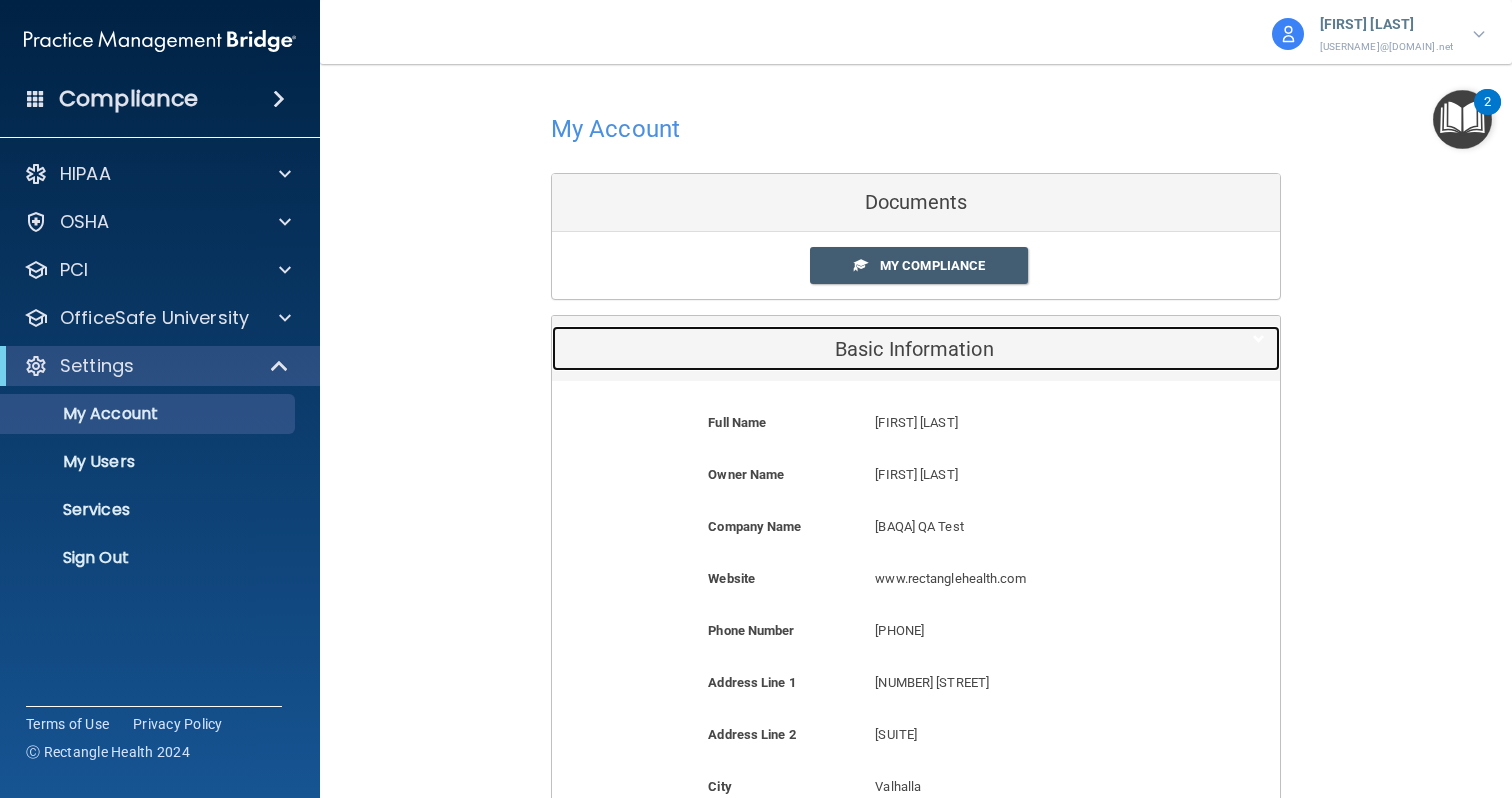 click on "Basic Information" at bounding box center [885, 348] 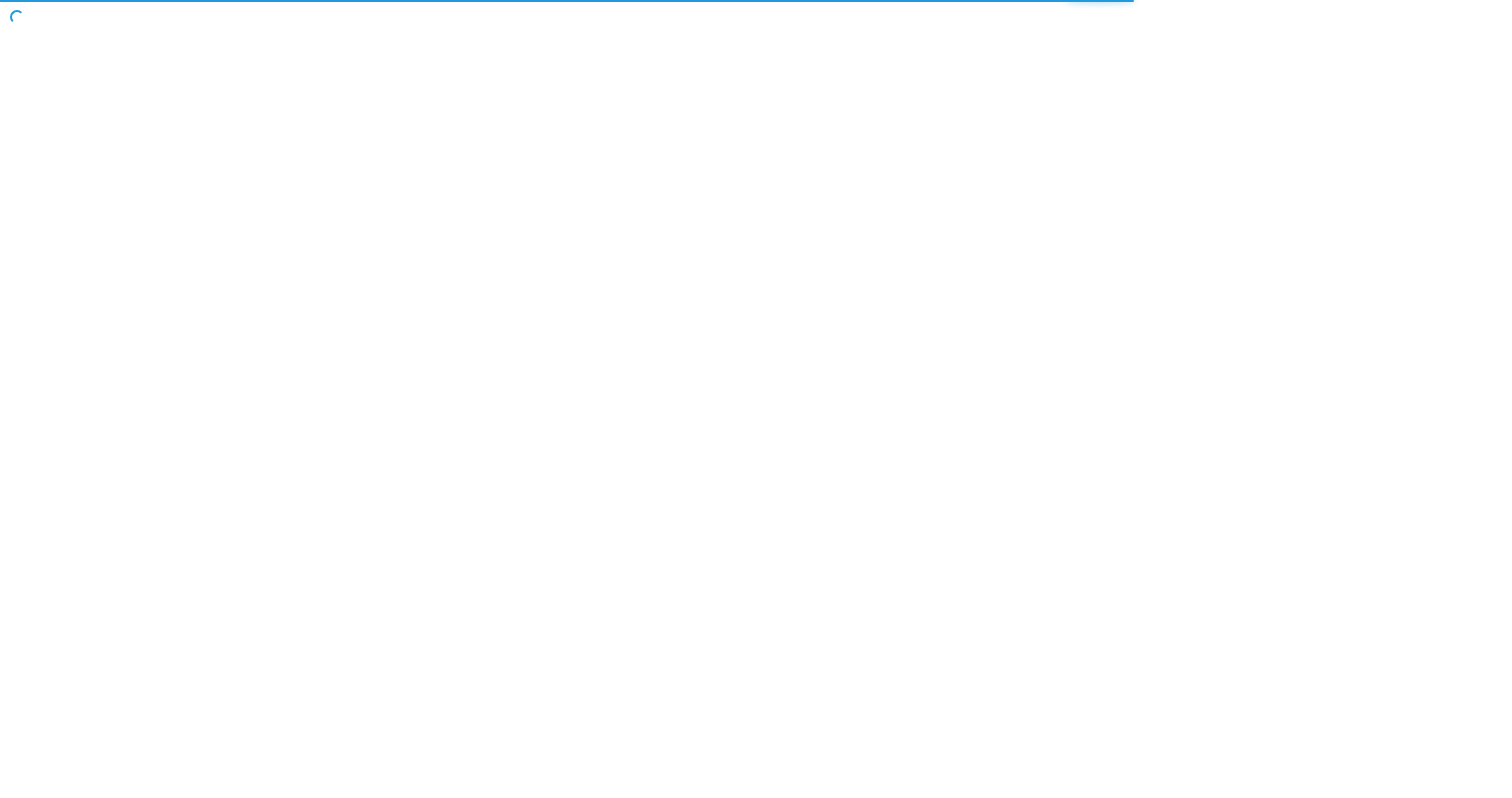 scroll, scrollTop: 0, scrollLeft: 0, axis: both 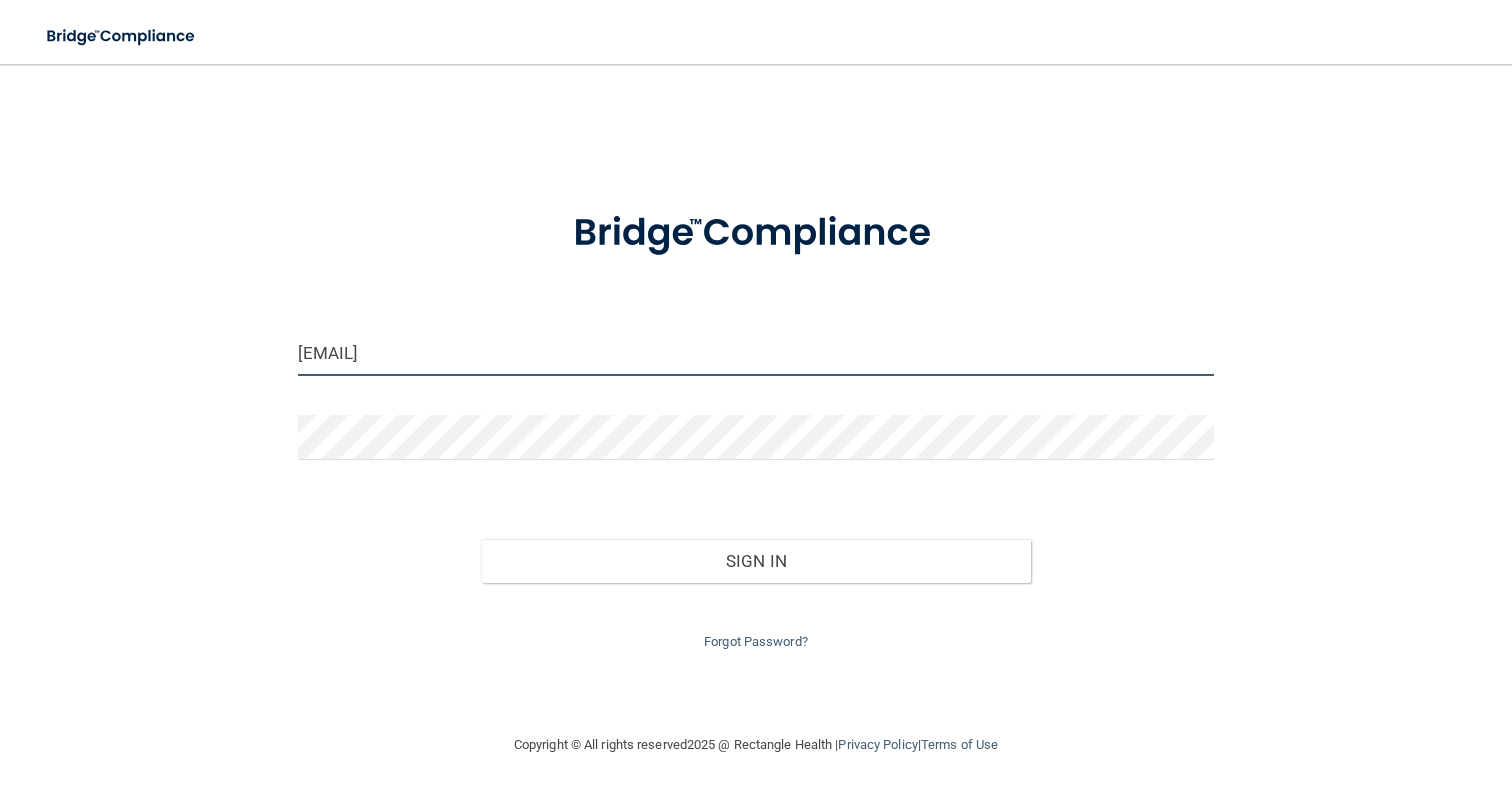 drag, startPoint x: 576, startPoint y: 347, endPoint x: 300, endPoint y: 336, distance: 276.21912 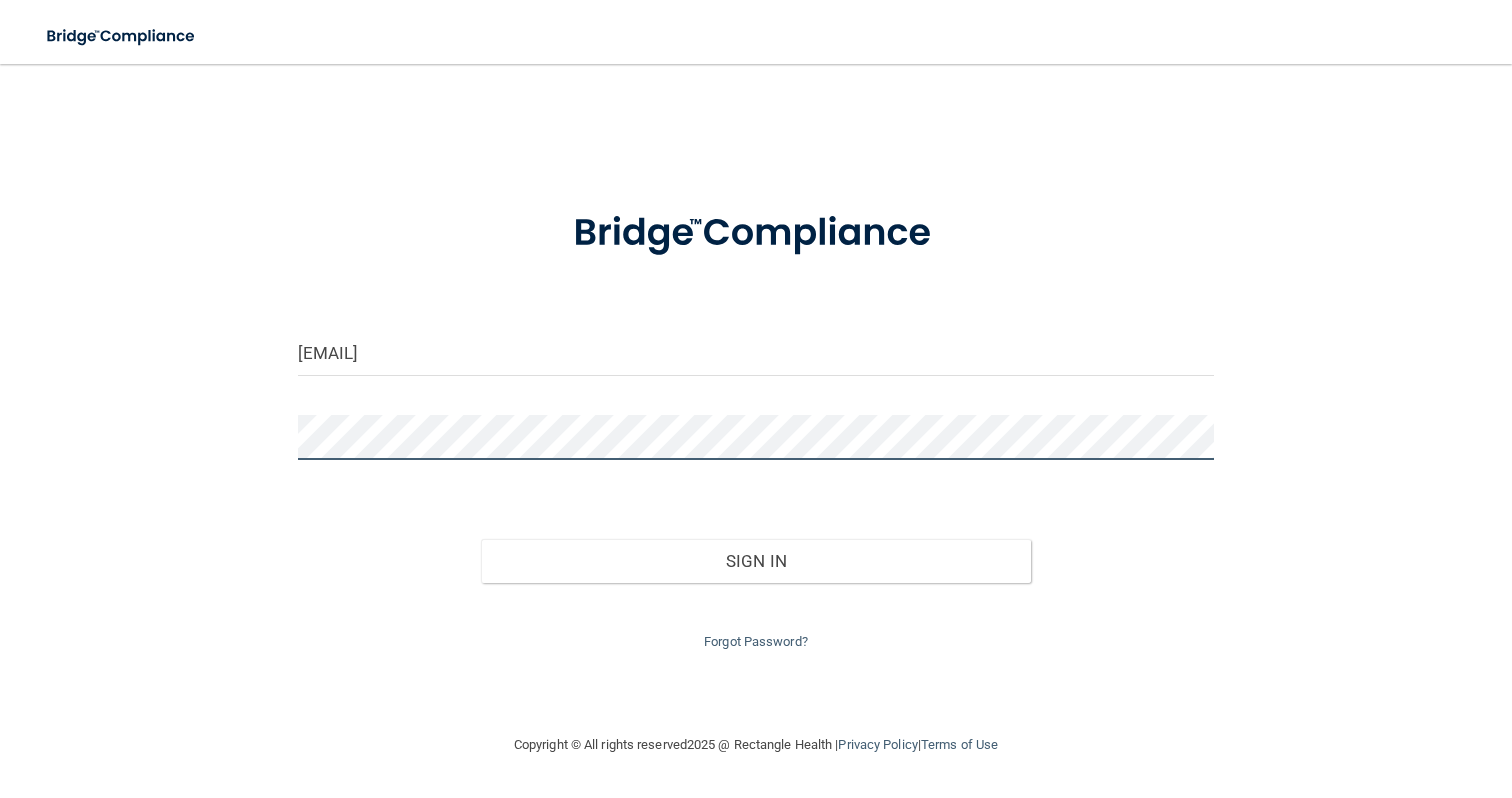 click on "Sign In" at bounding box center (756, 561) 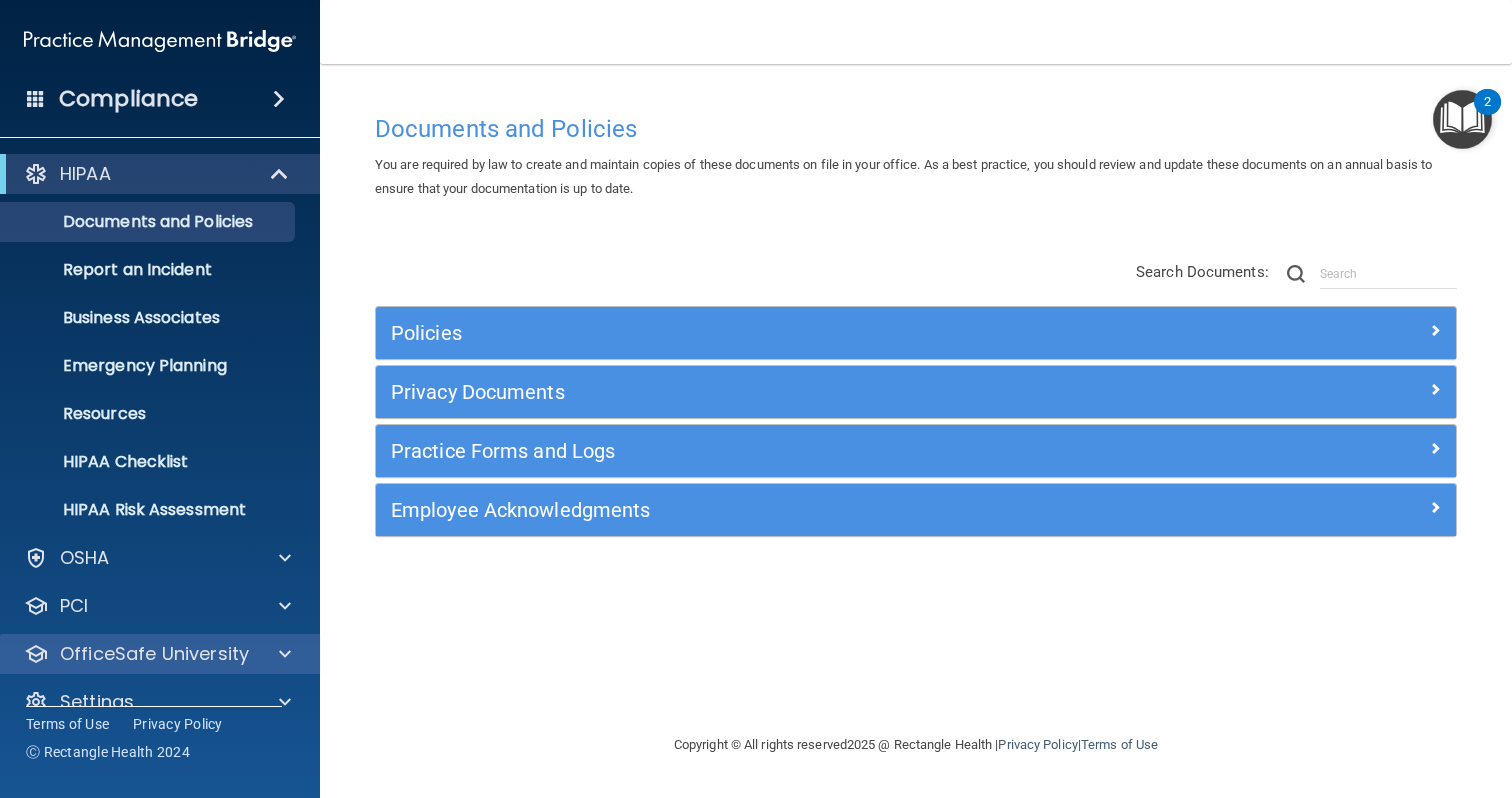 scroll, scrollTop: 32, scrollLeft: 0, axis: vertical 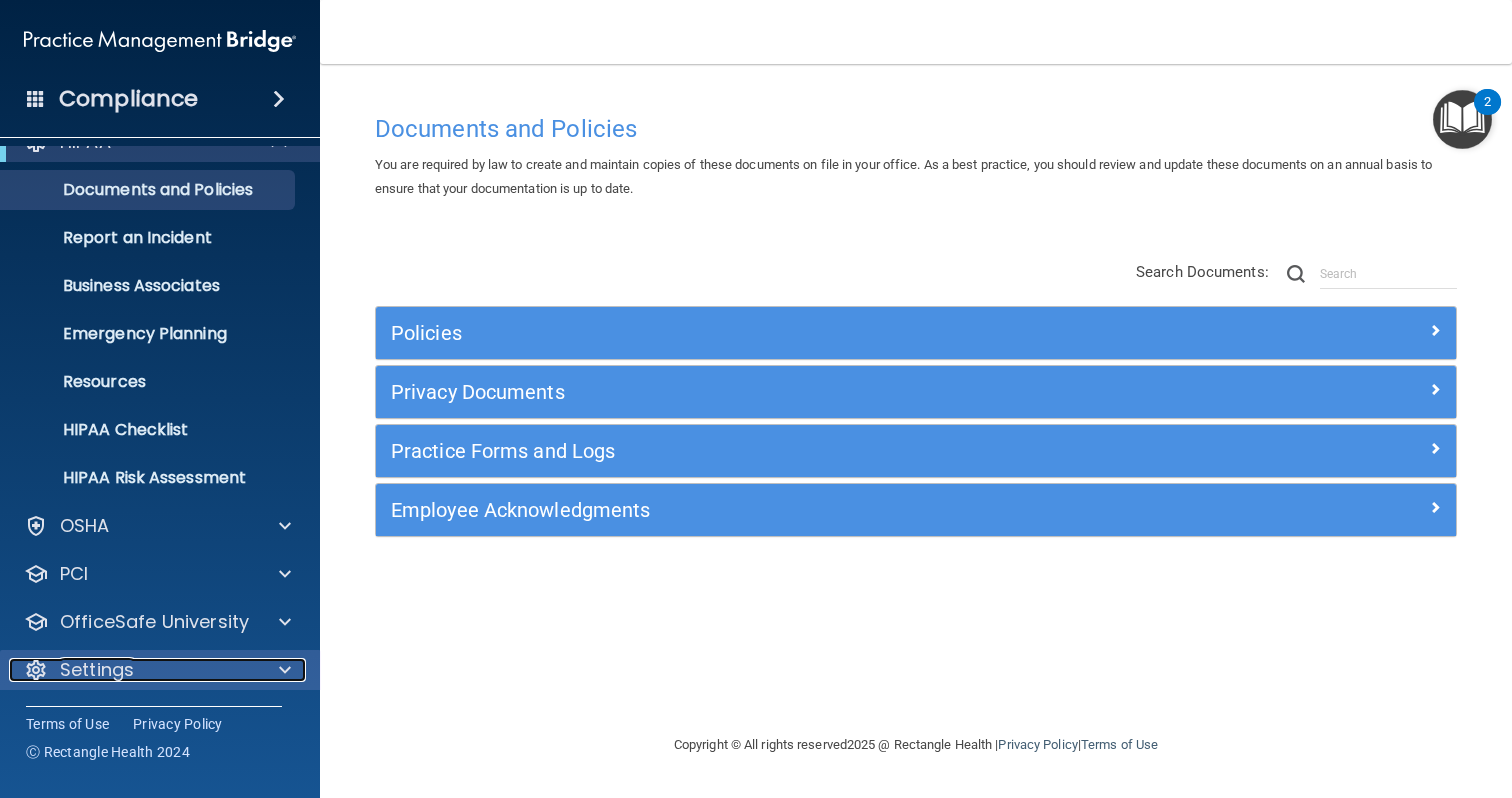 click on "Settings" at bounding box center (133, 670) 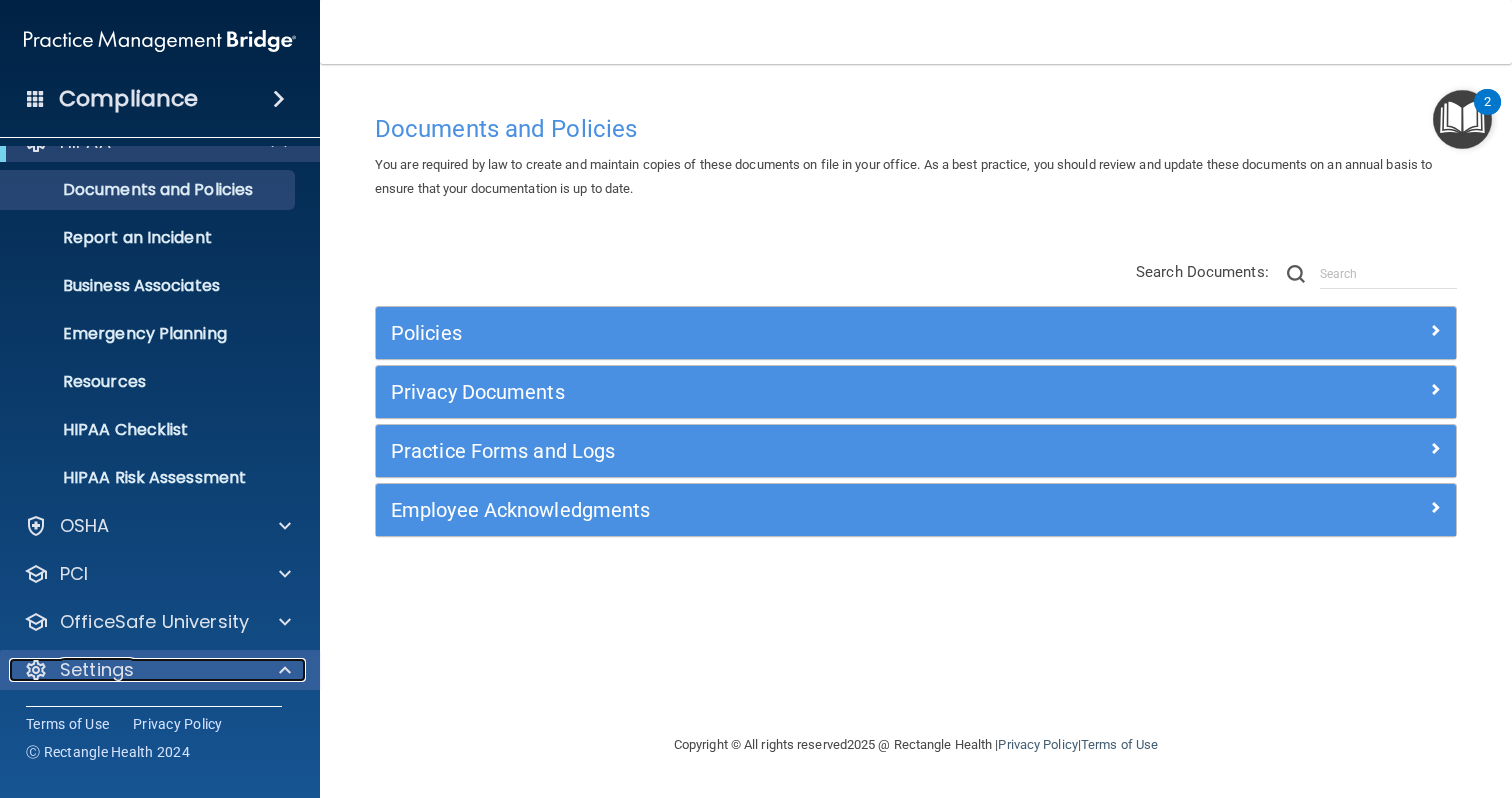 click on "Settings" at bounding box center [133, 670] 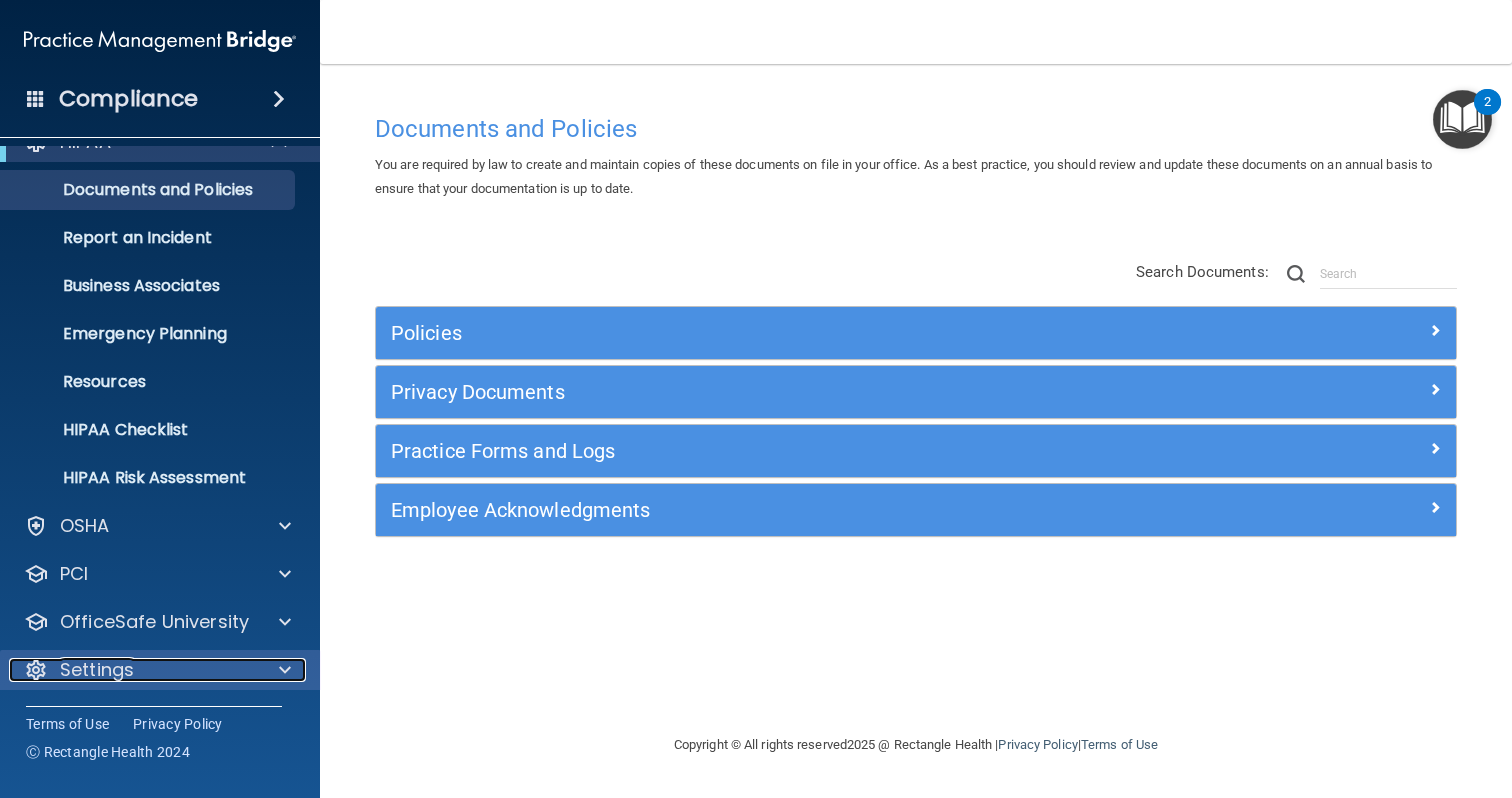 click on "Settings" at bounding box center (133, 670) 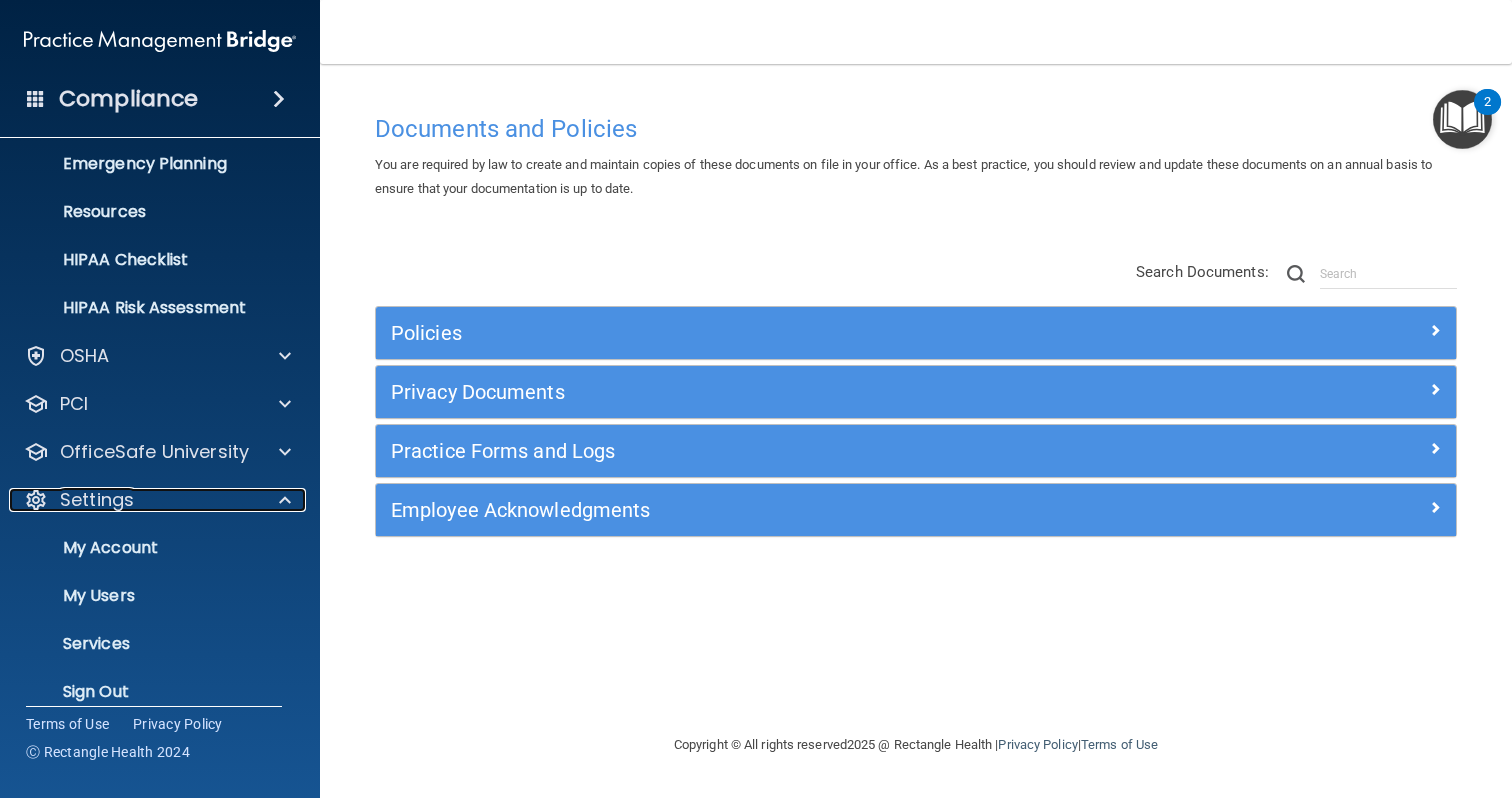 scroll, scrollTop: 223, scrollLeft: 0, axis: vertical 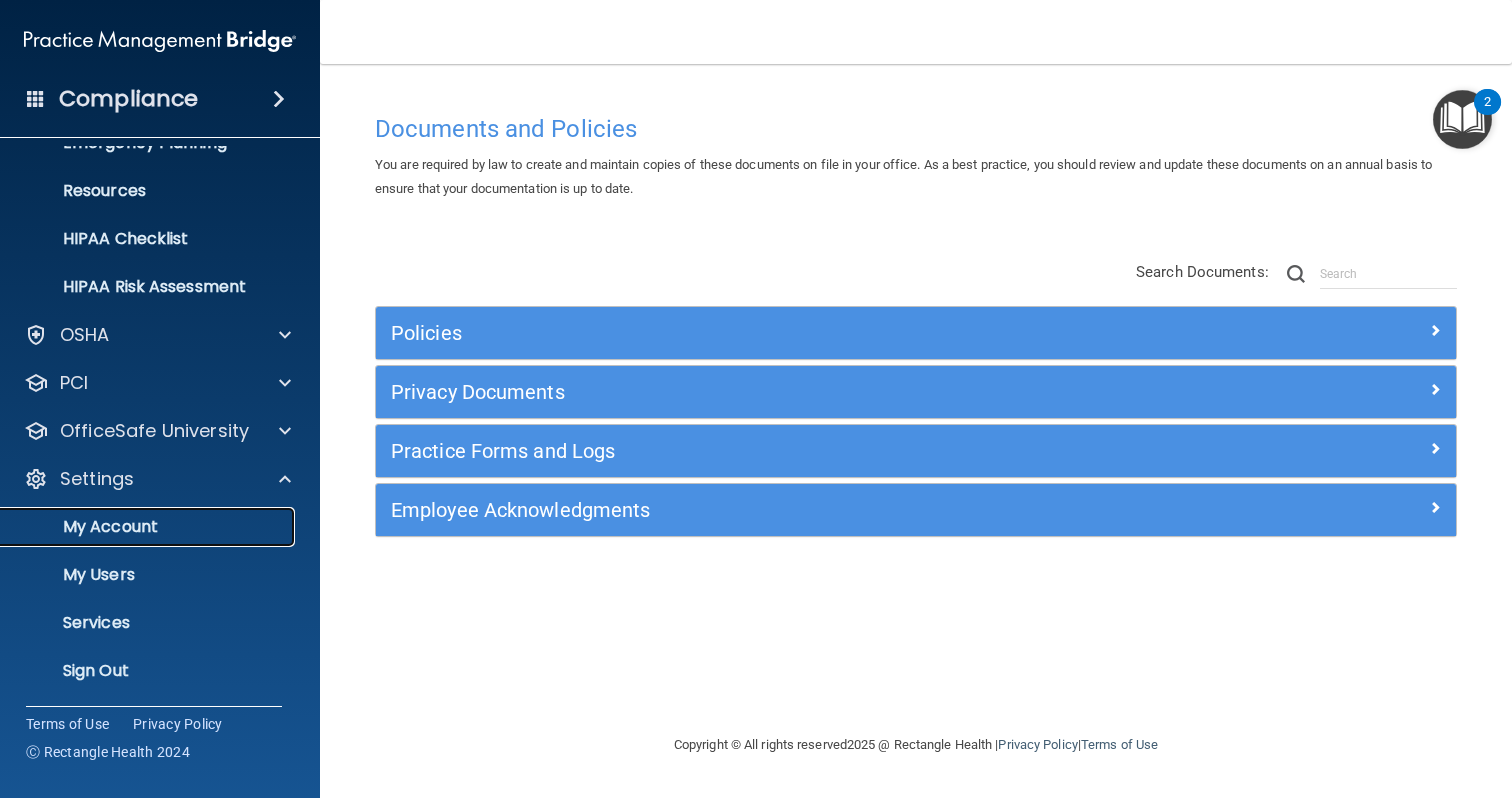 click on "My Account" at bounding box center (149, 527) 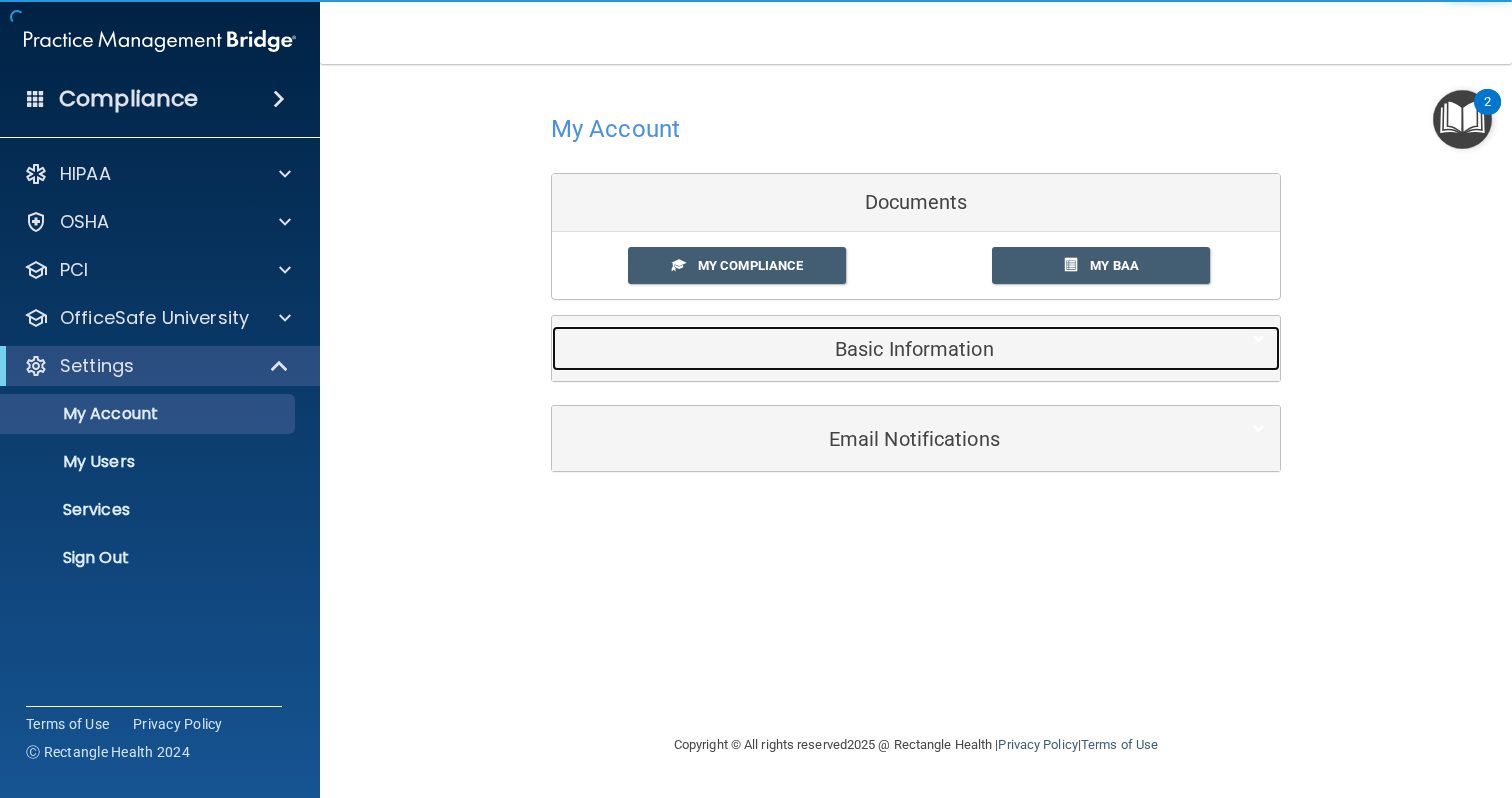 click on "Basic Information" at bounding box center [885, 348] 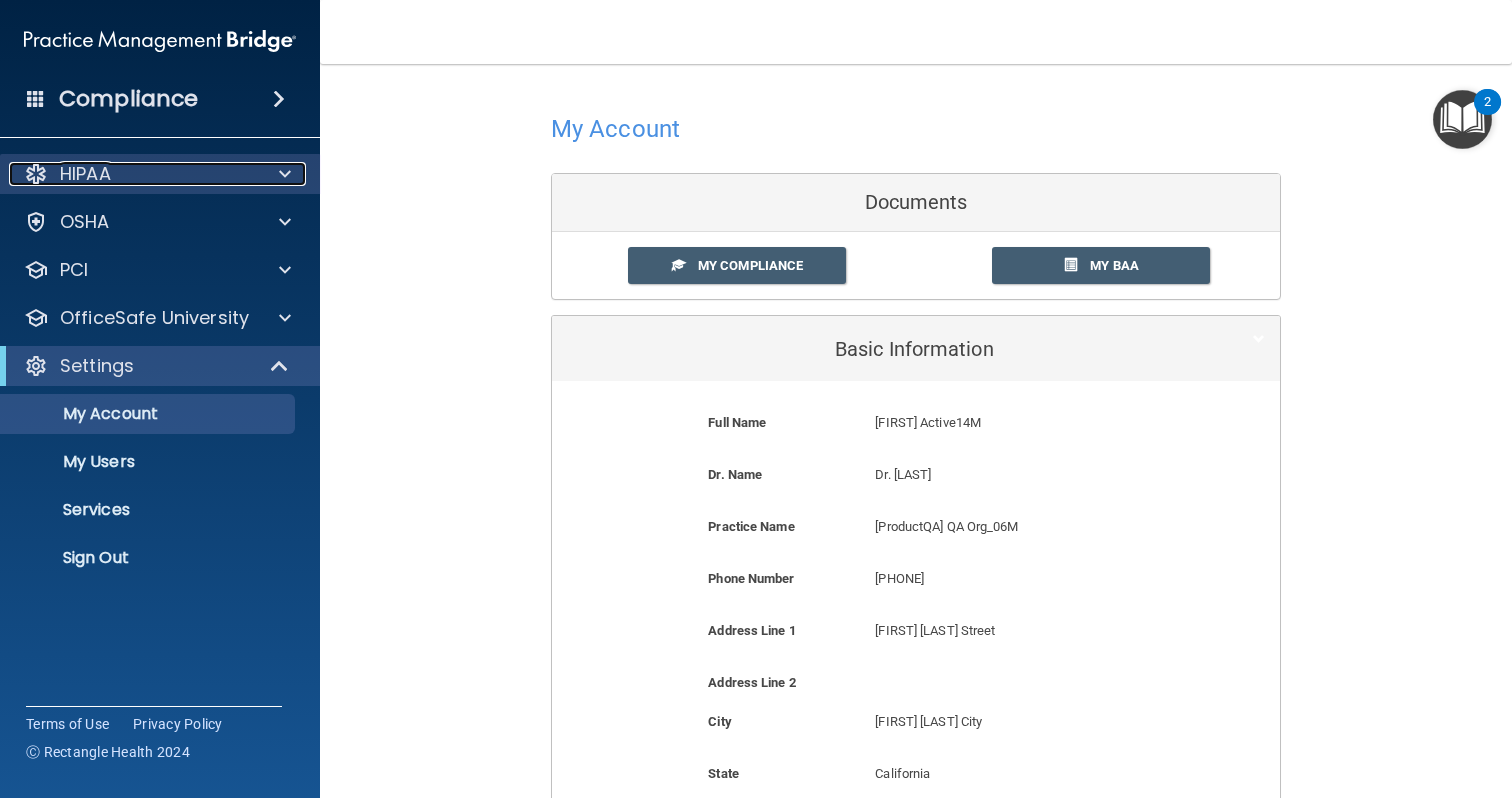 click on "HIPAA" at bounding box center [133, 174] 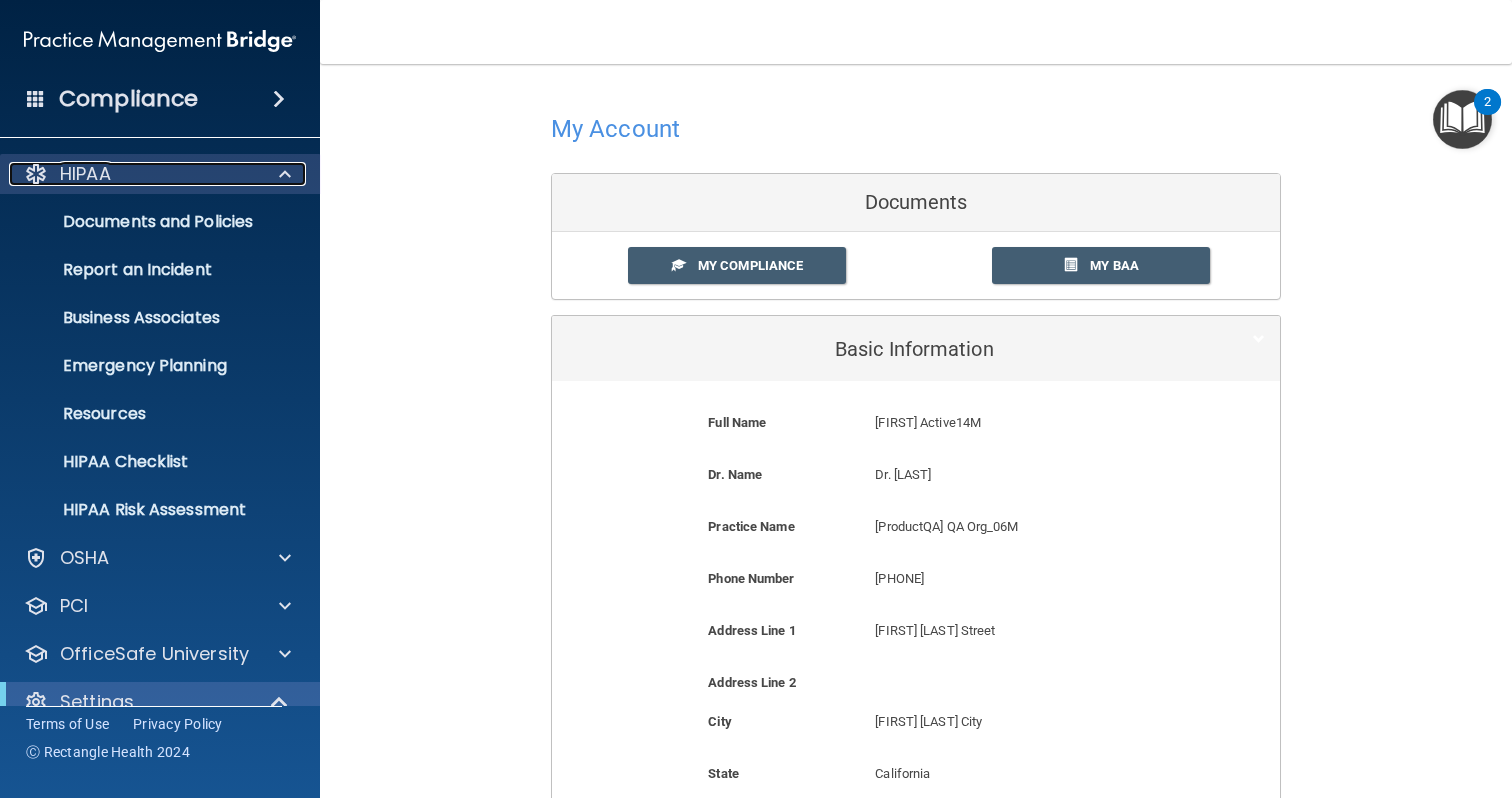 click on "HIPAA" at bounding box center (133, 174) 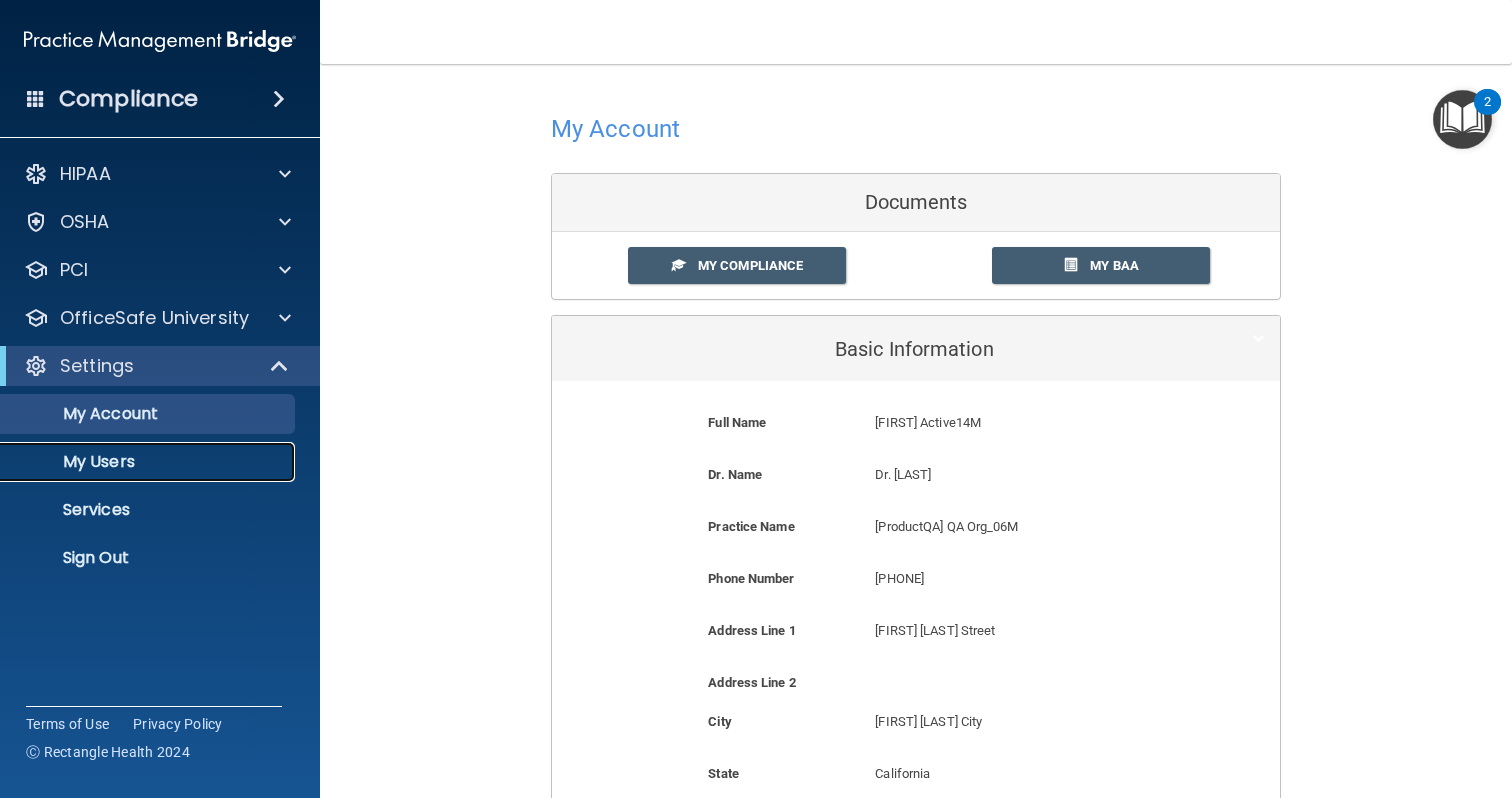 click on "My Users" at bounding box center [149, 462] 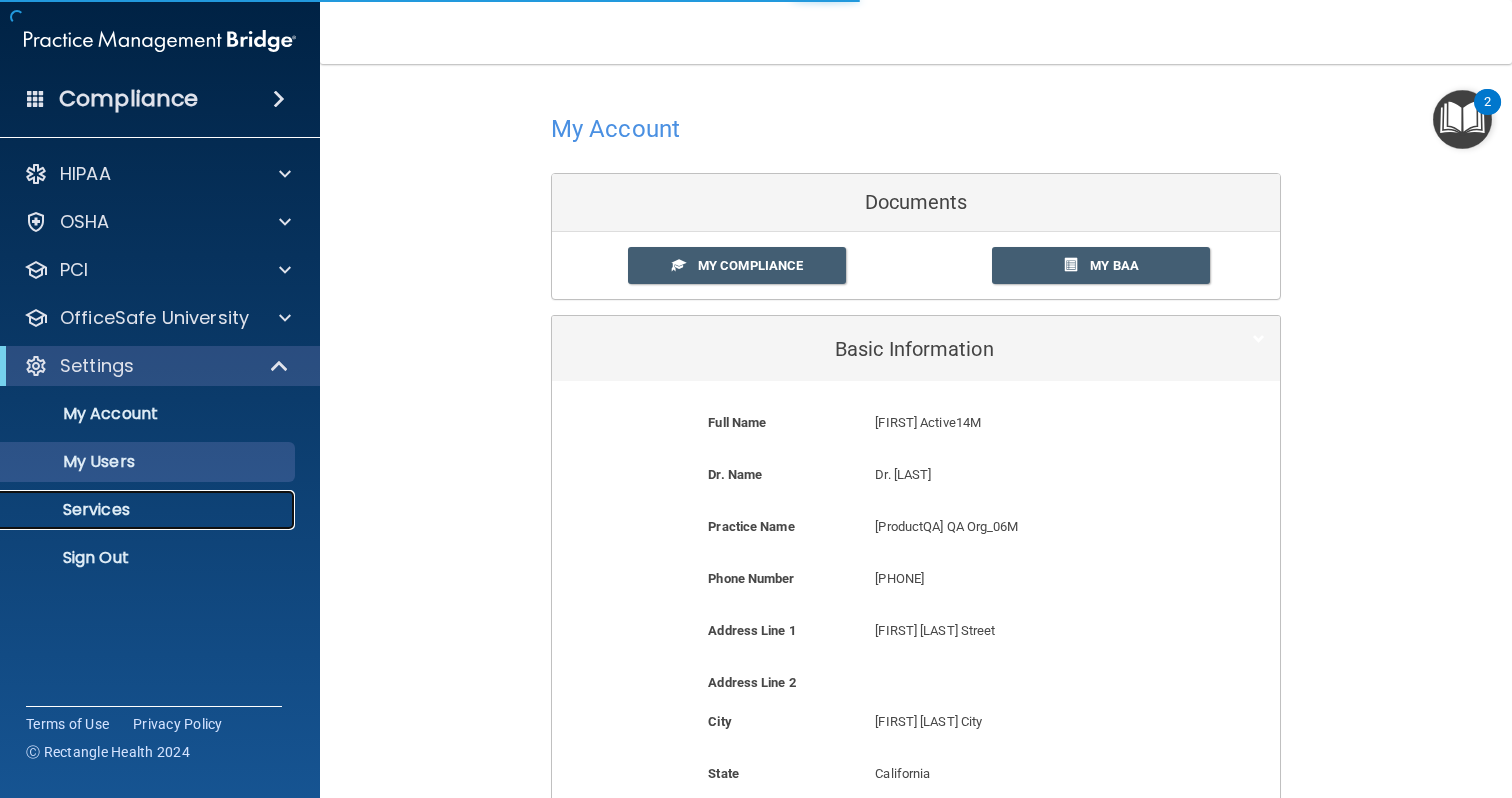 click on "Services" at bounding box center (149, 510) 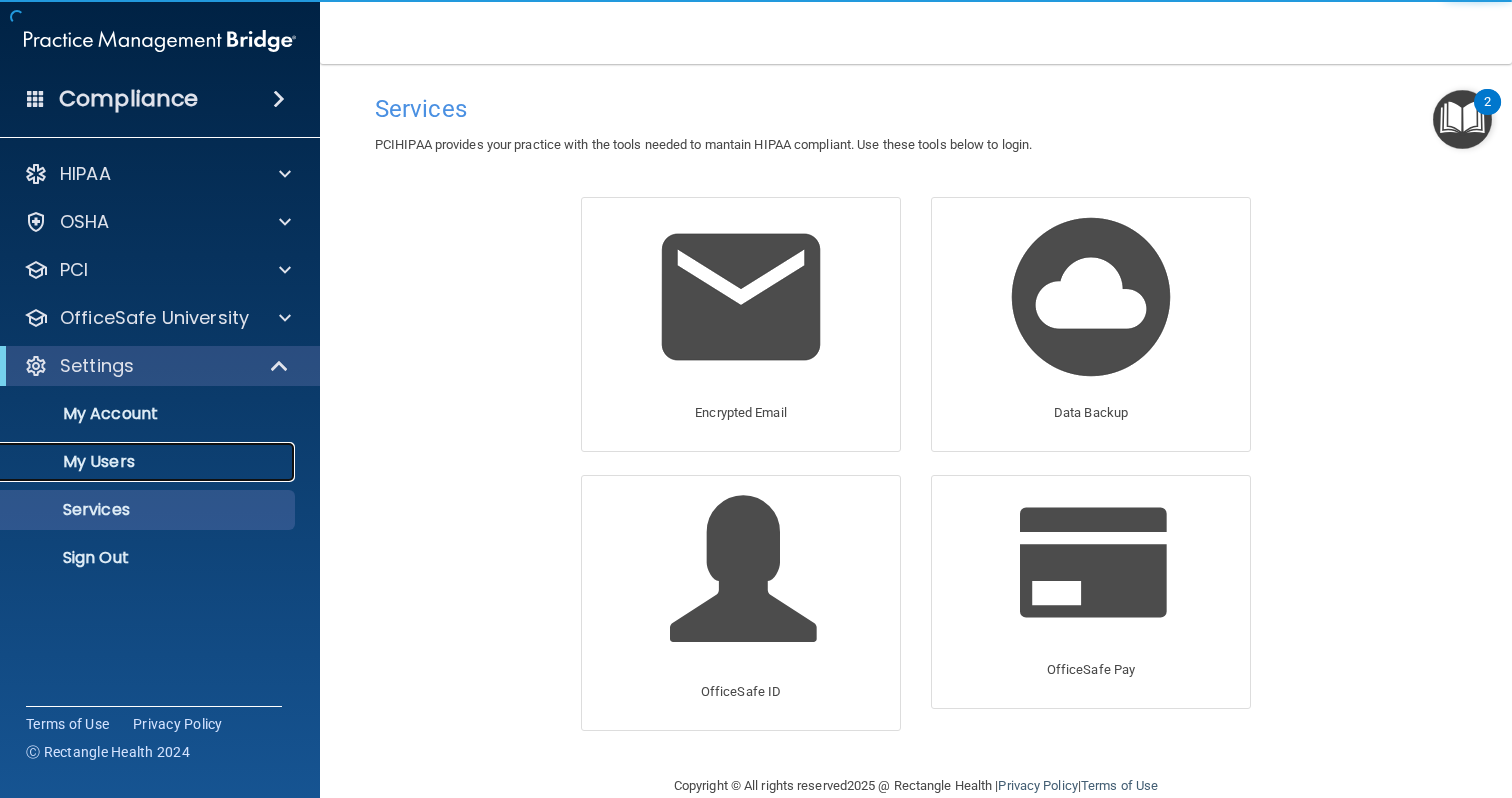 click on "My Users" at bounding box center (149, 462) 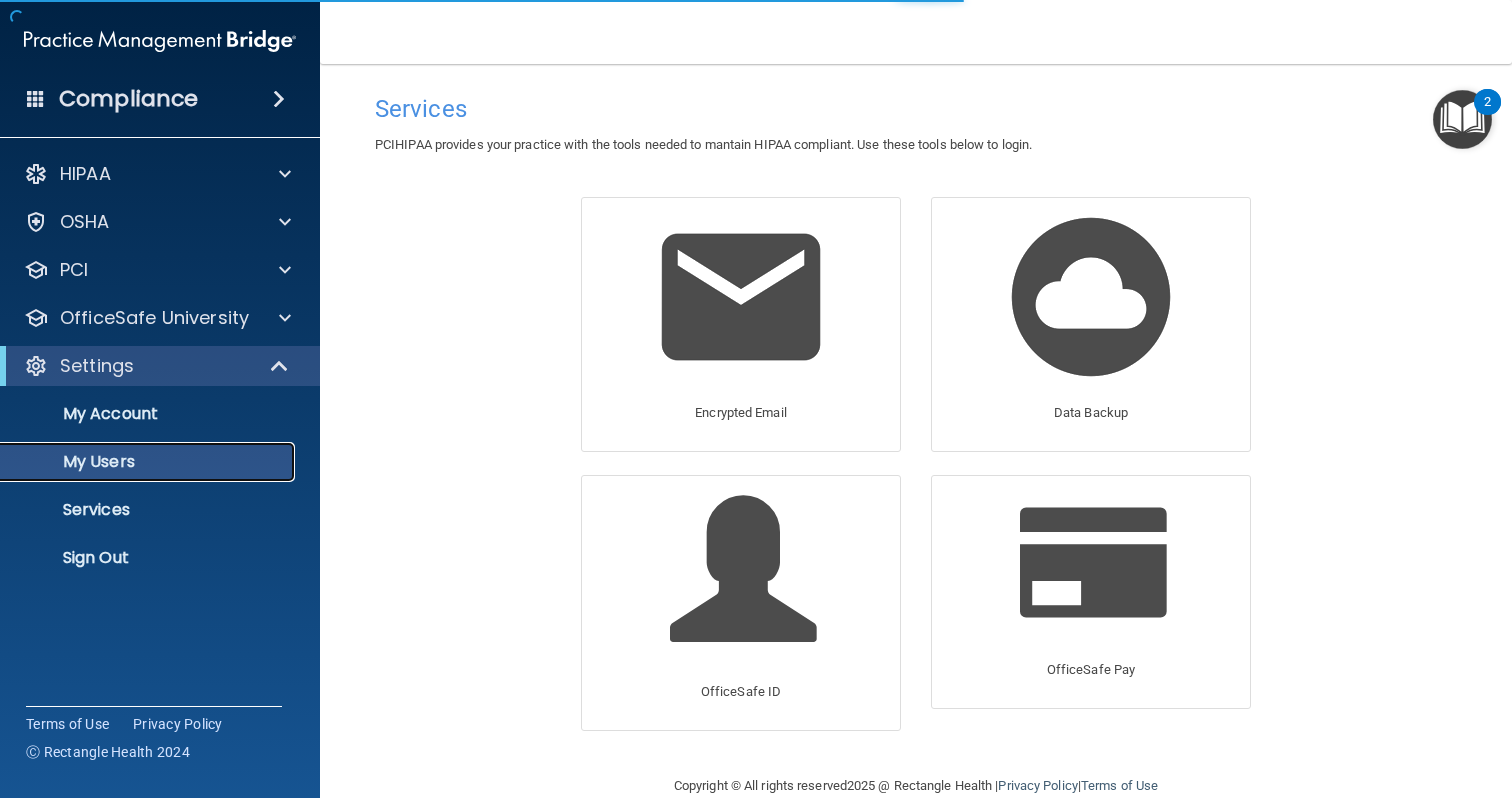 select on "20" 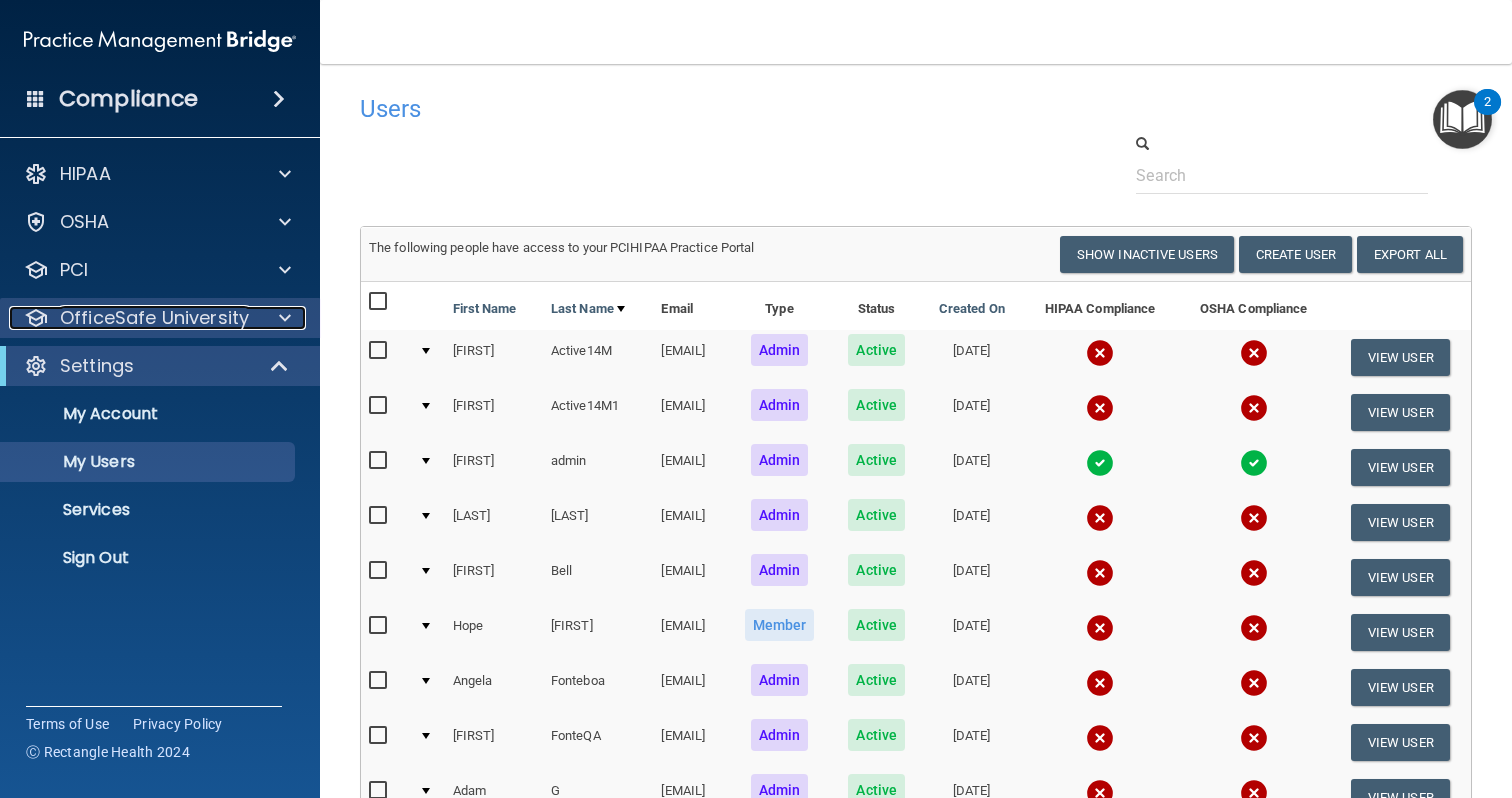 click on "OfficeSafe University" at bounding box center (154, 318) 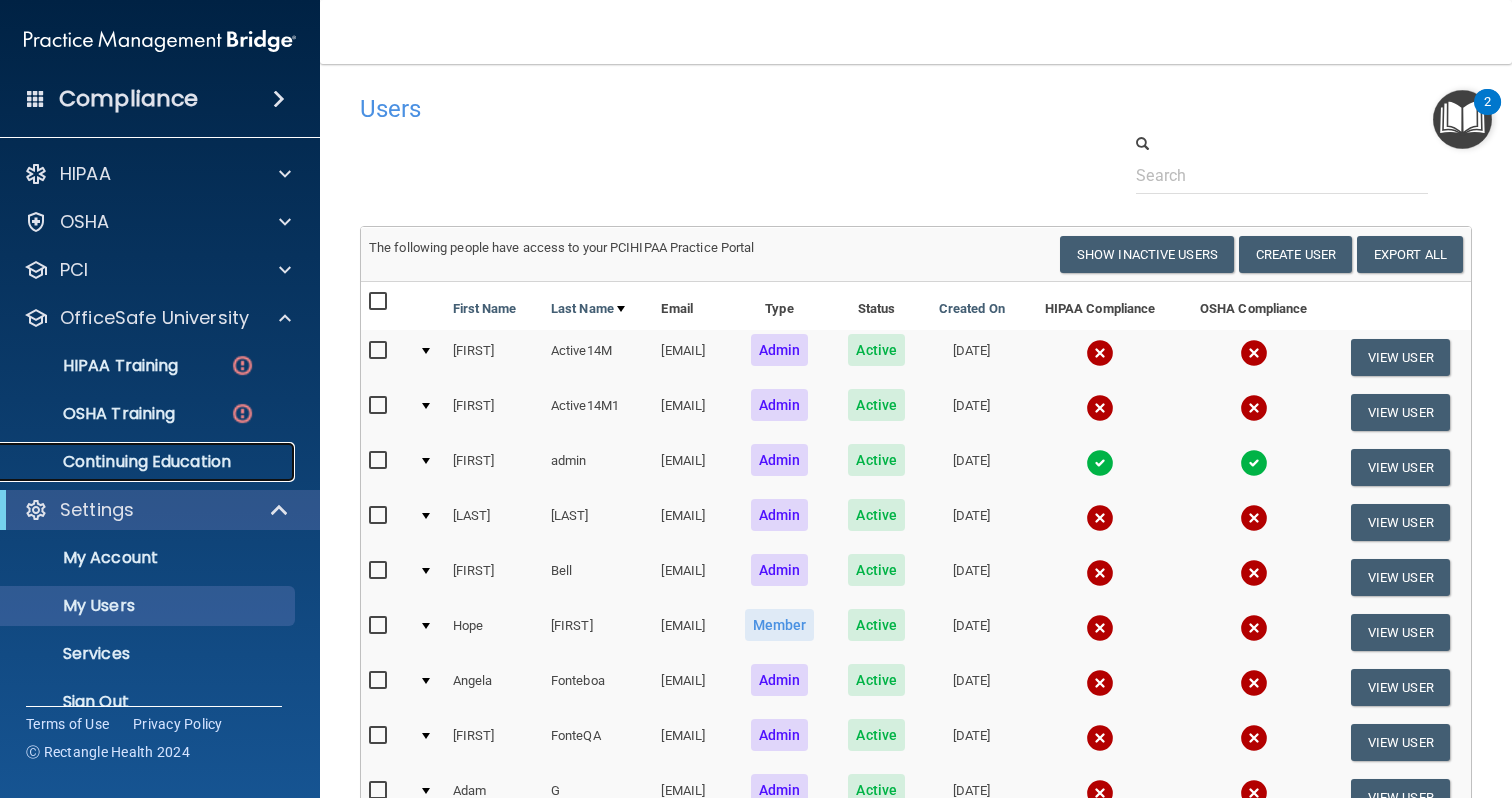 click on "Continuing Education" at bounding box center (137, 462) 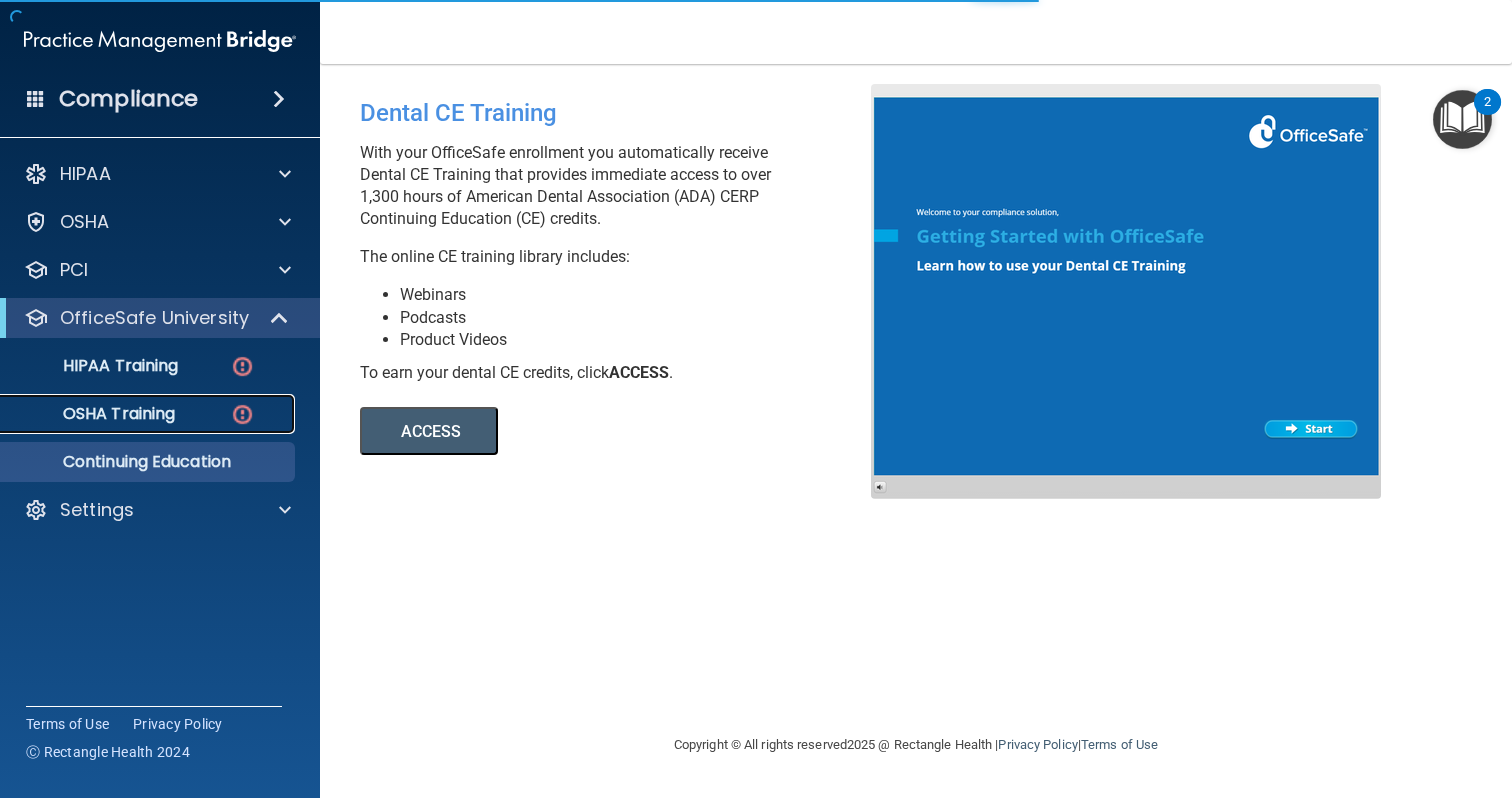 click on "OSHA Training" at bounding box center [137, 414] 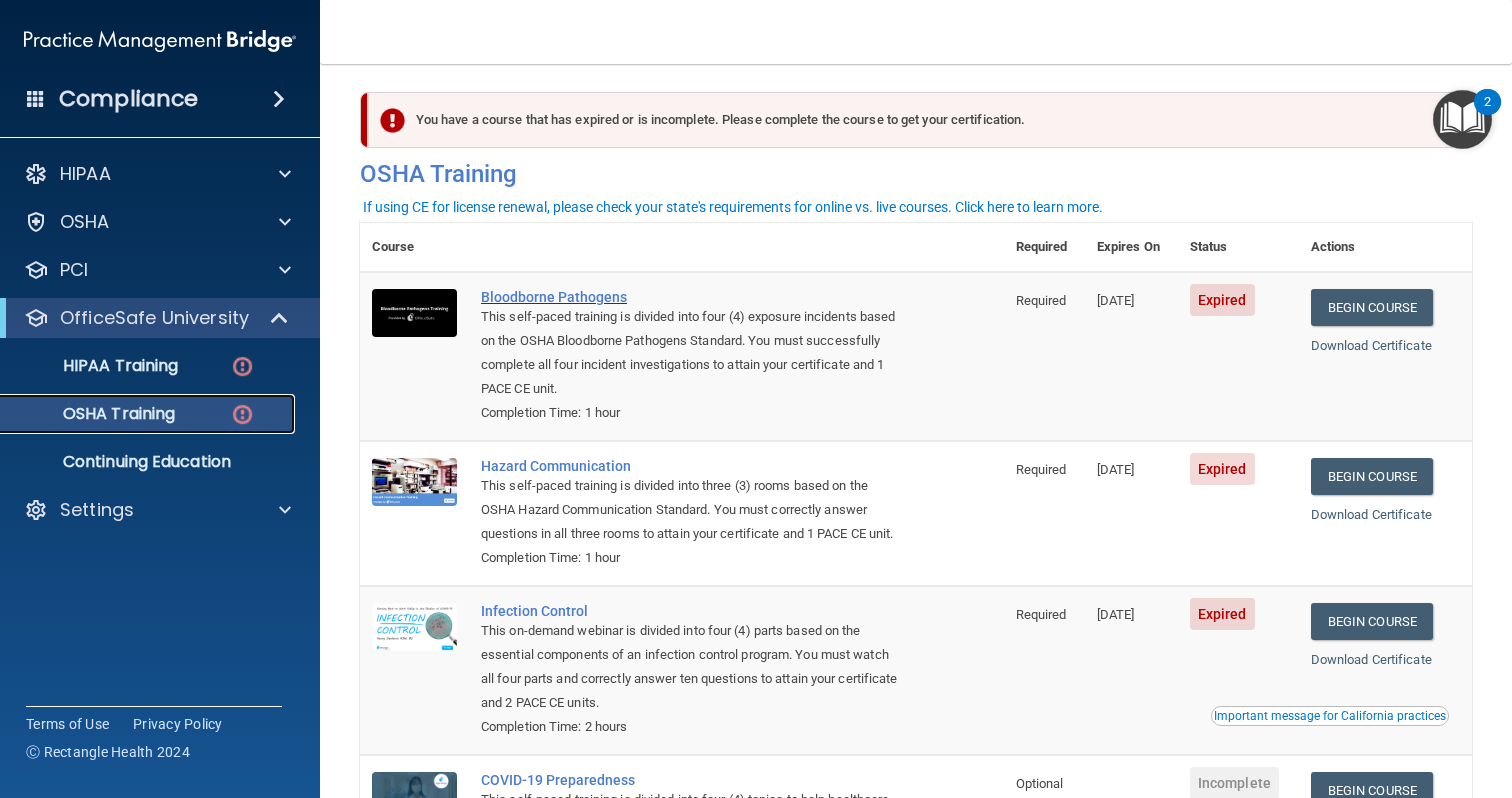 scroll, scrollTop: 25, scrollLeft: 0, axis: vertical 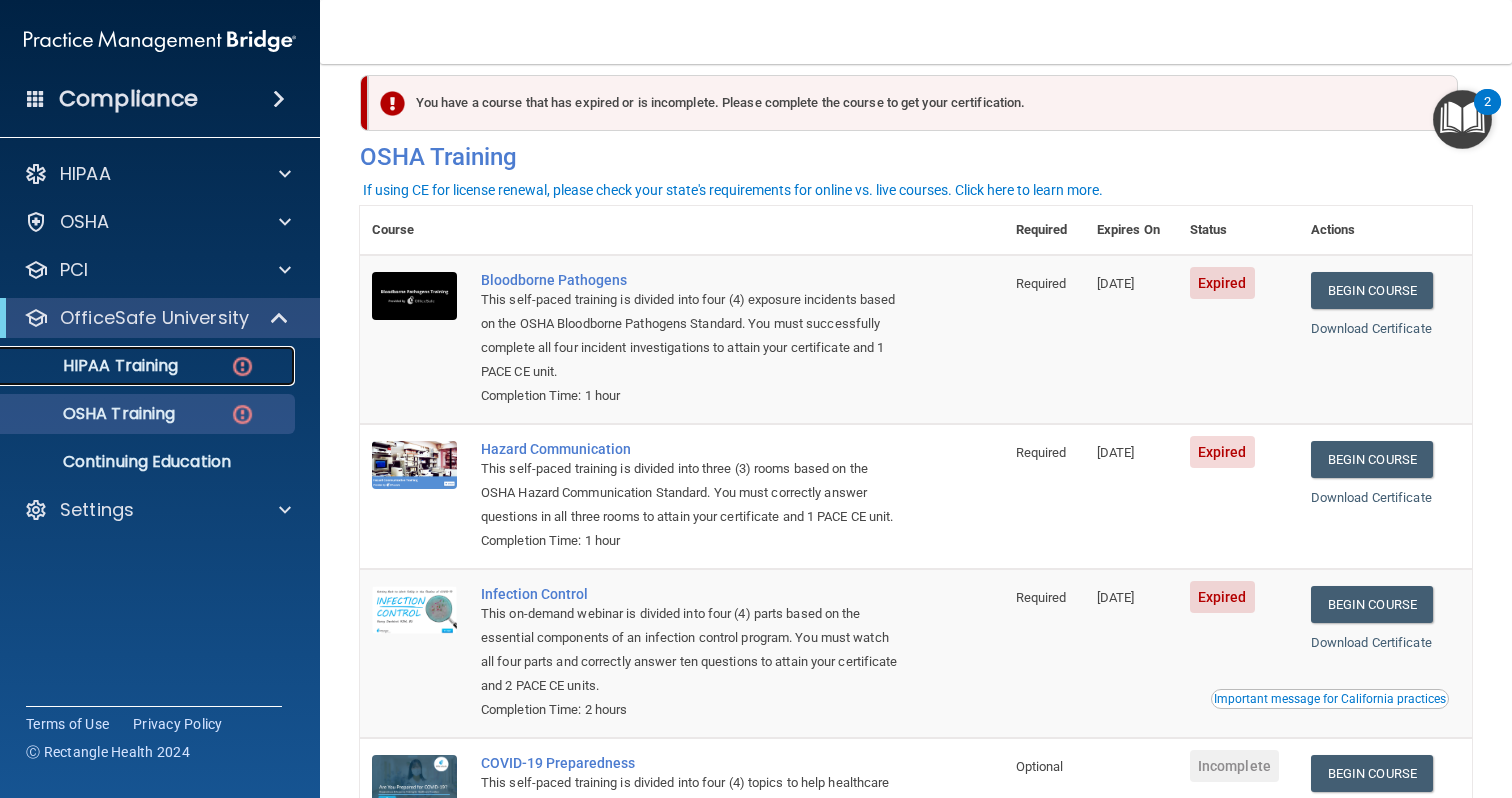click on "HIPAA Training" at bounding box center (95, 366) 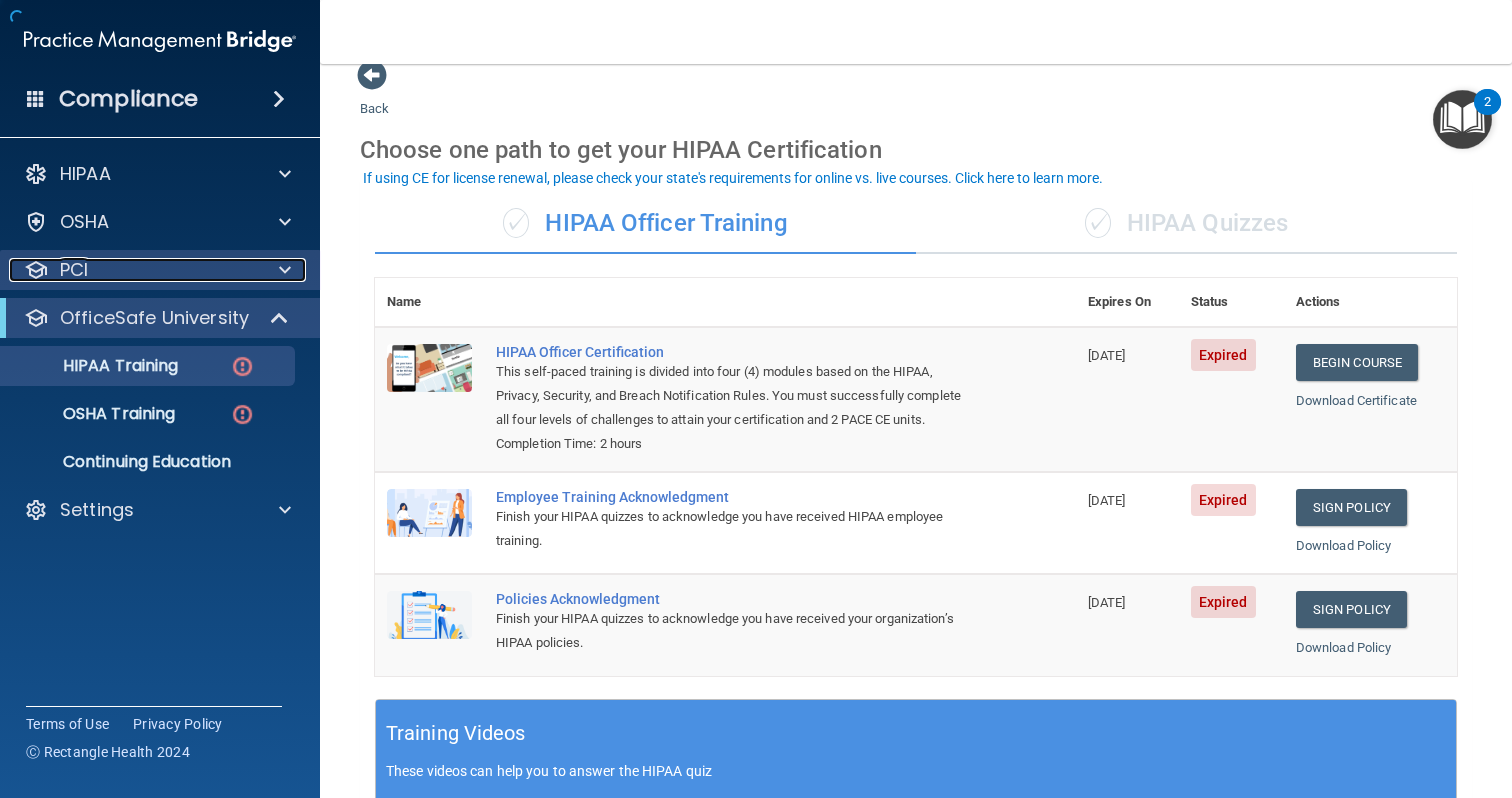 click on "PCI" at bounding box center (133, 270) 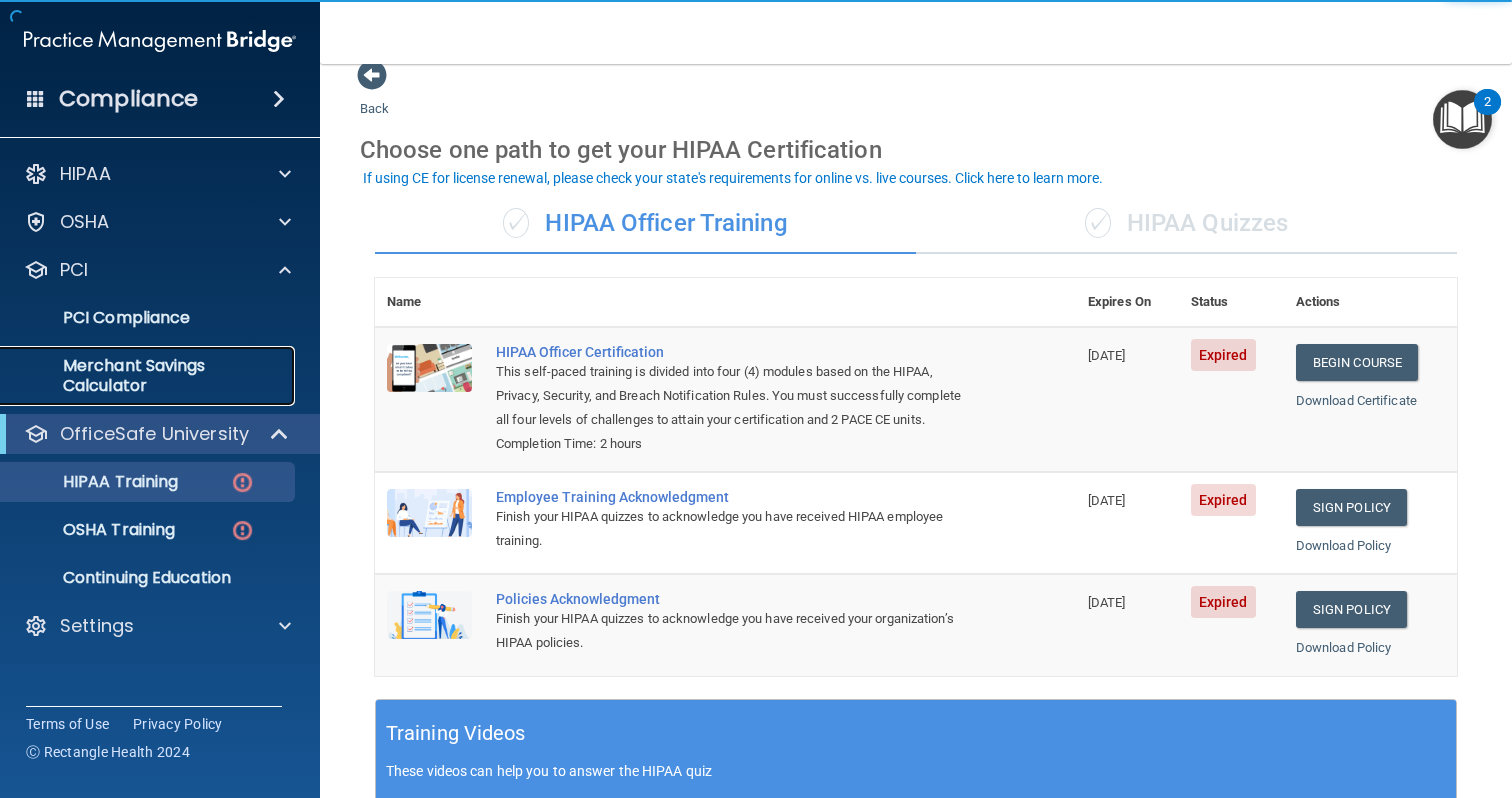 click on "Merchant Savings Calculator" at bounding box center [149, 376] 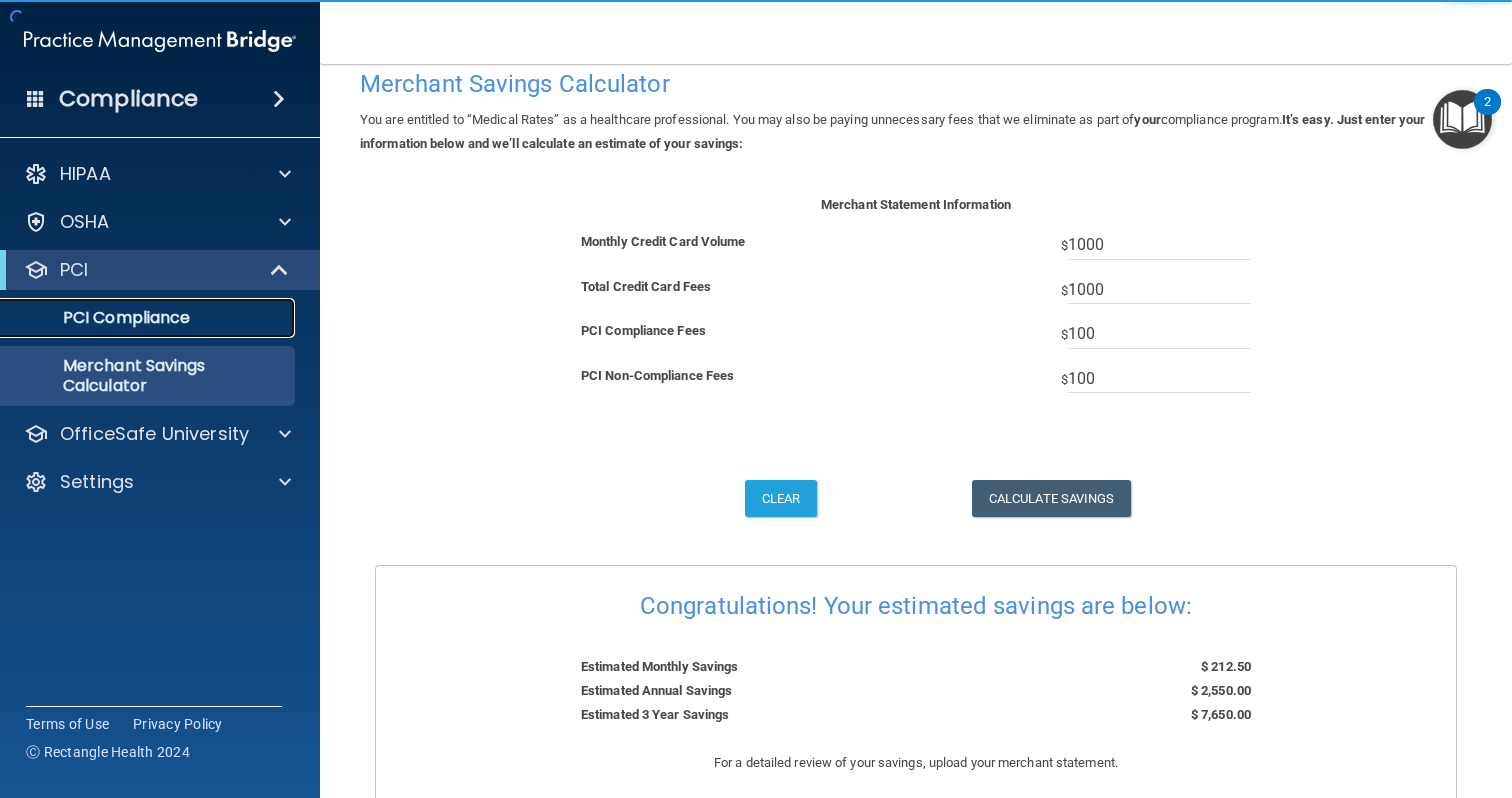 click on "PCI Compliance" at bounding box center [137, 318] 